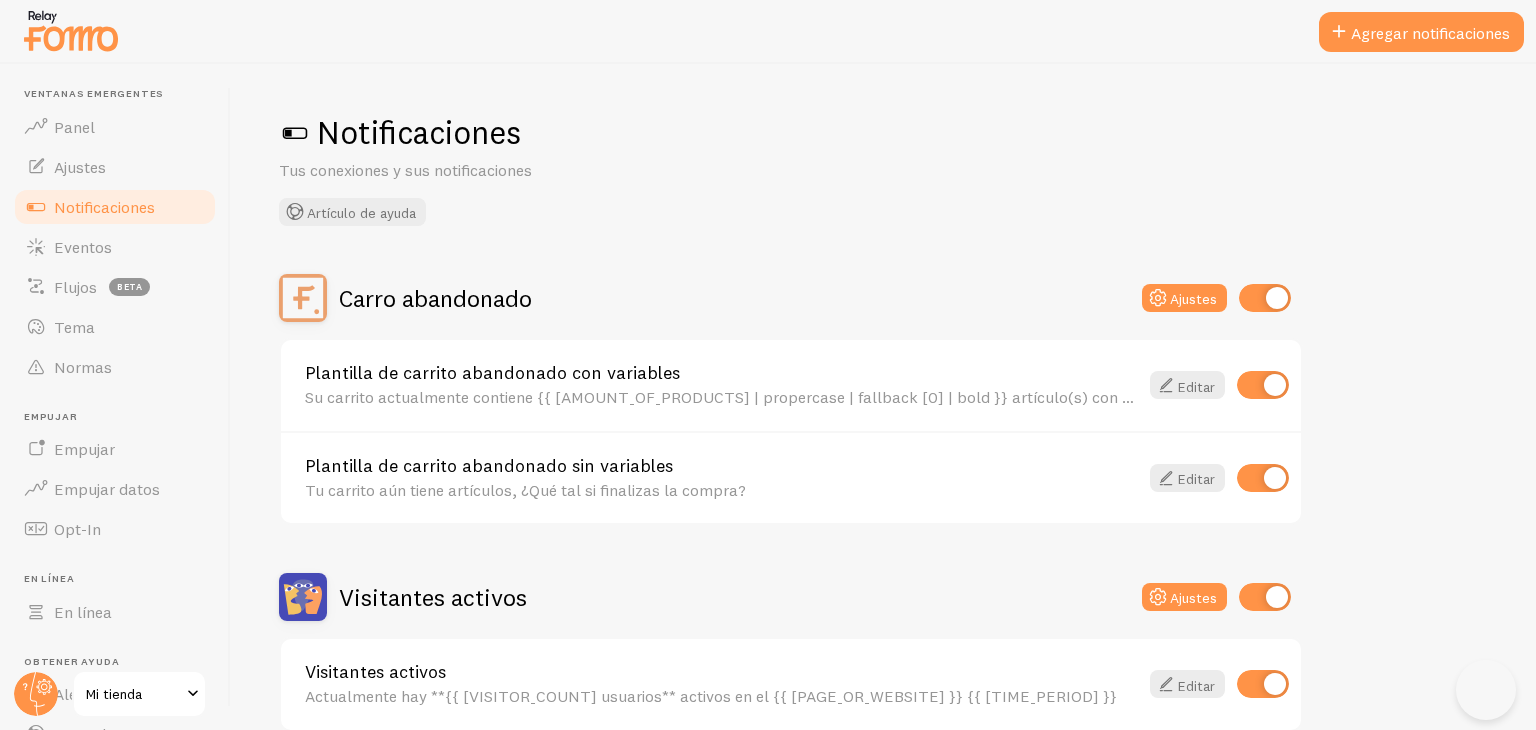 scroll, scrollTop: 0, scrollLeft: 0, axis: both 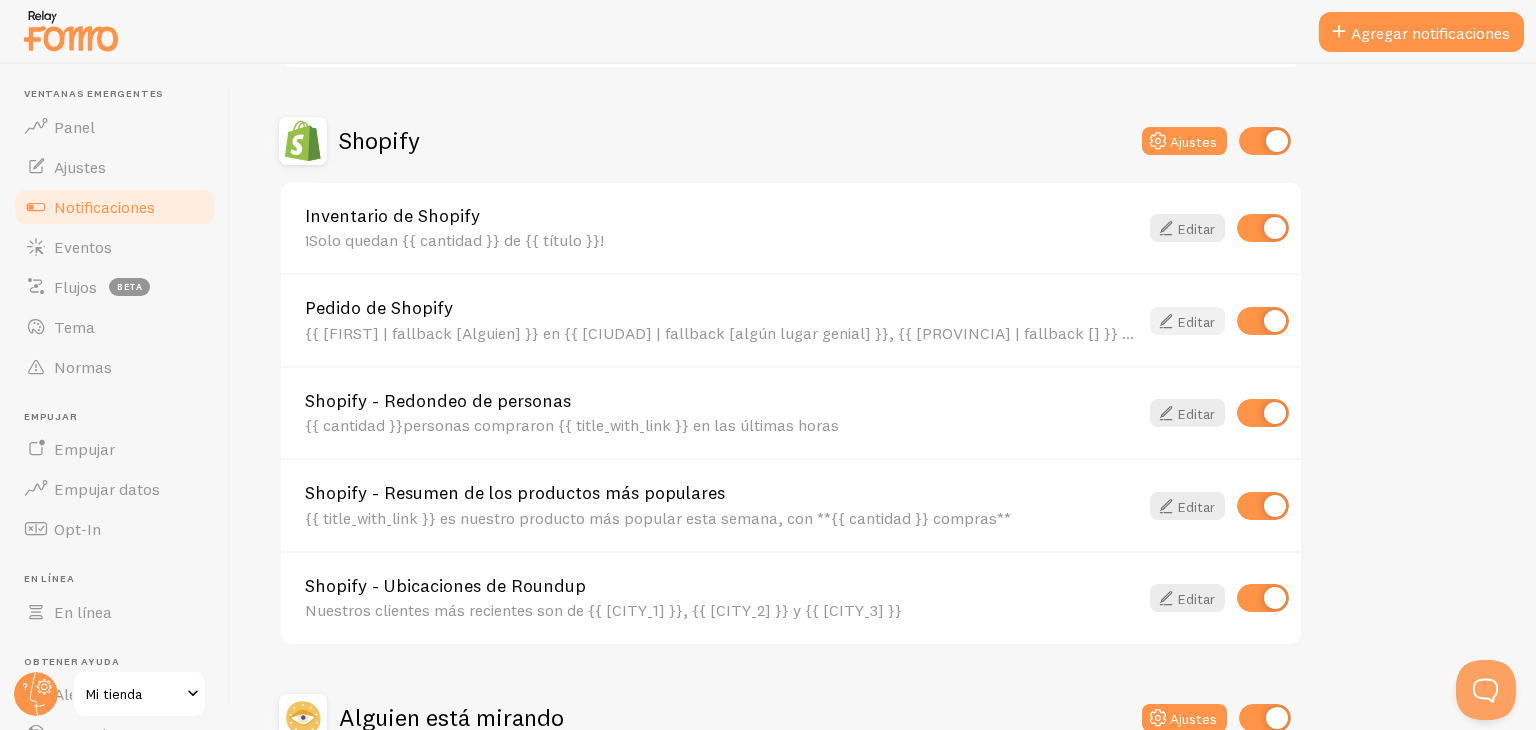 click on "Editar" at bounding box center [1196, 321] 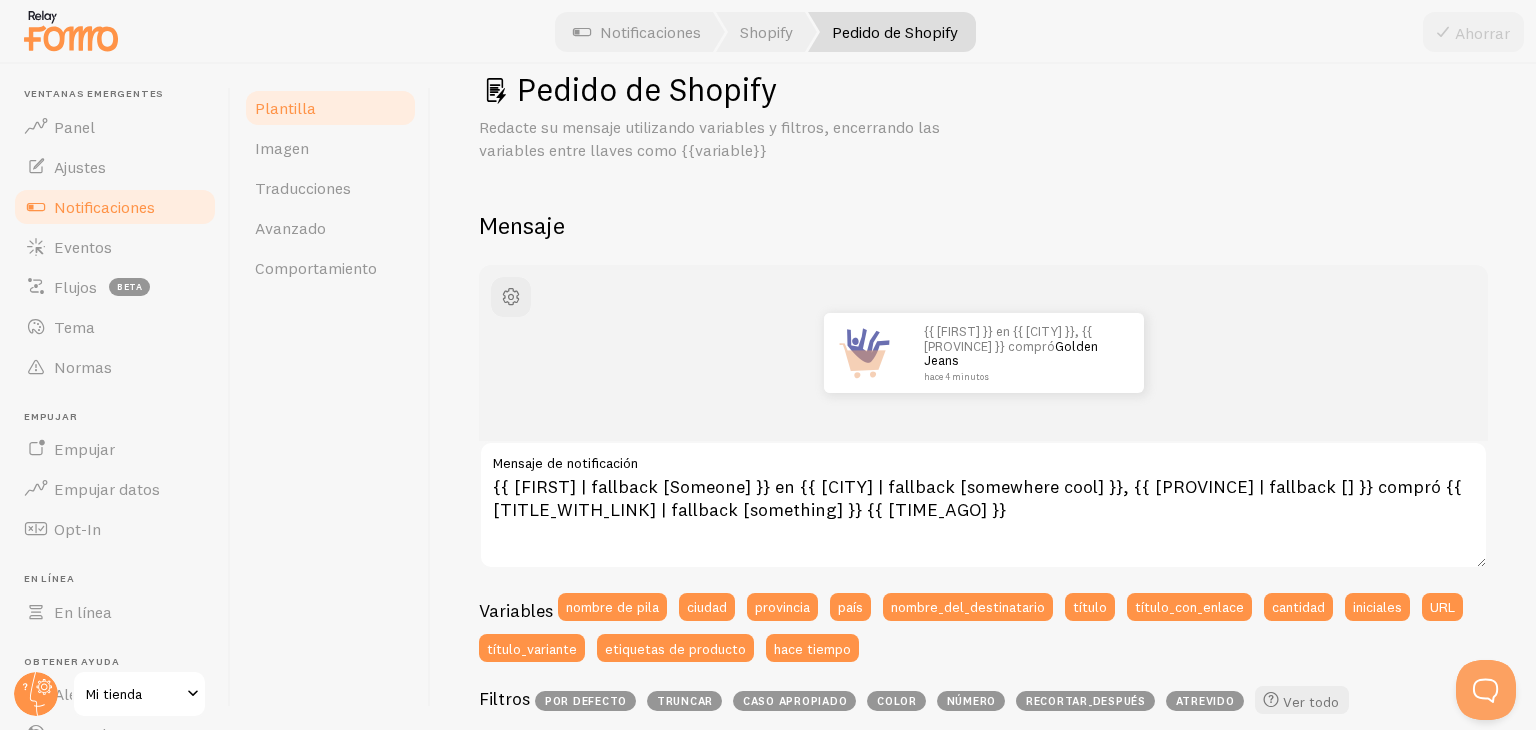 scroll, scrollTop: 44, scrollLeft: 0, axis: vertical 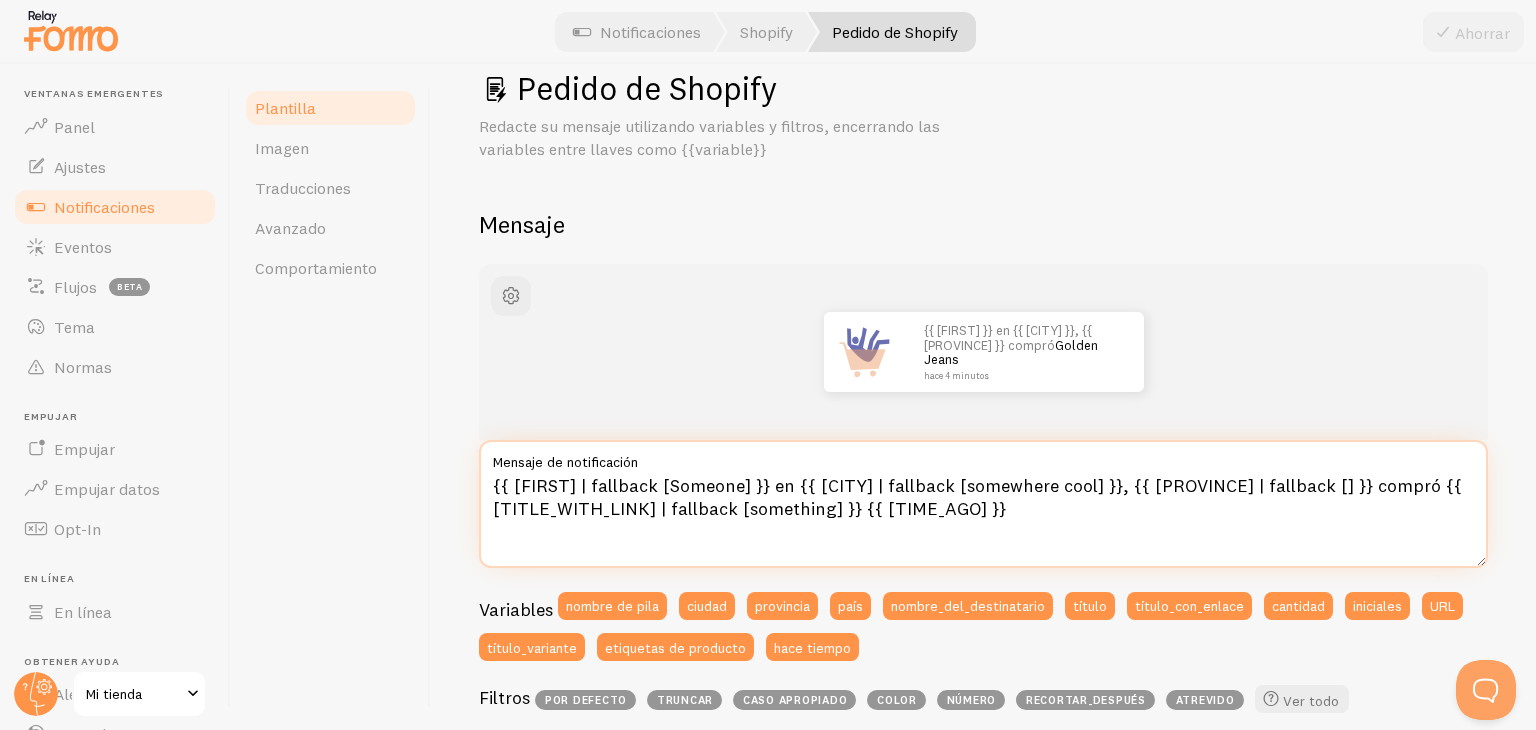click on "{{ [FIRST] | fallback [Someone] }} en {{ [CITY] | fallback [somewhere cool] }}, {{ [PROVINCE] | fallback [] }} compró {{ [TITLE_WITH_LINK] | fallback [something] }} {{ [TIME_AGO] }}" at bounding box center [983, 504] 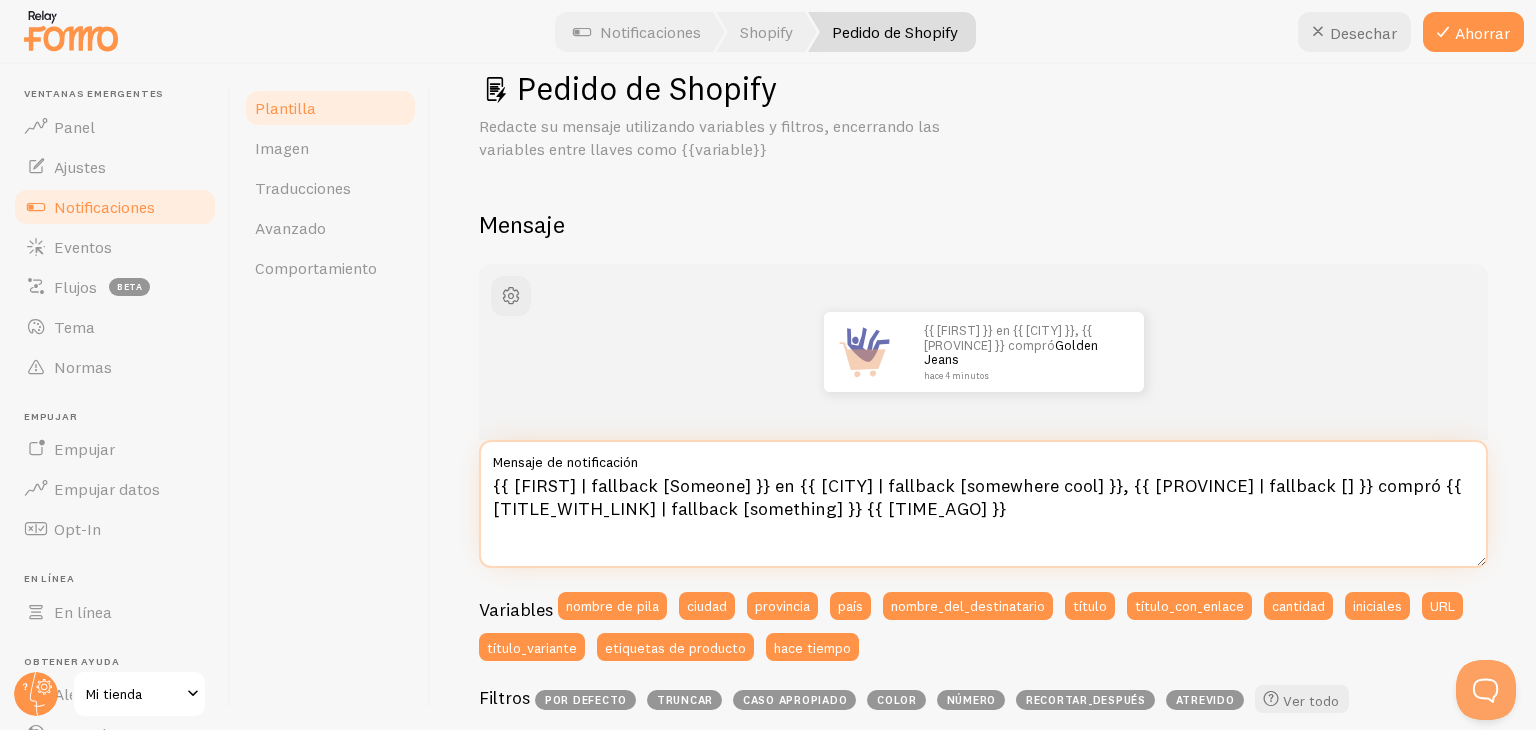 click on "{{ [FIRST] | fallback [Someone] }} en {{ [CITY] | fallback [somewhere cool] }}, {{ [PROVINCE] | fallback [] }} compró {{ [TITLE_WITH_LINK] | fallback [something] }} {{ [TIME_AGO] }}" at bounding box center [983, 504] 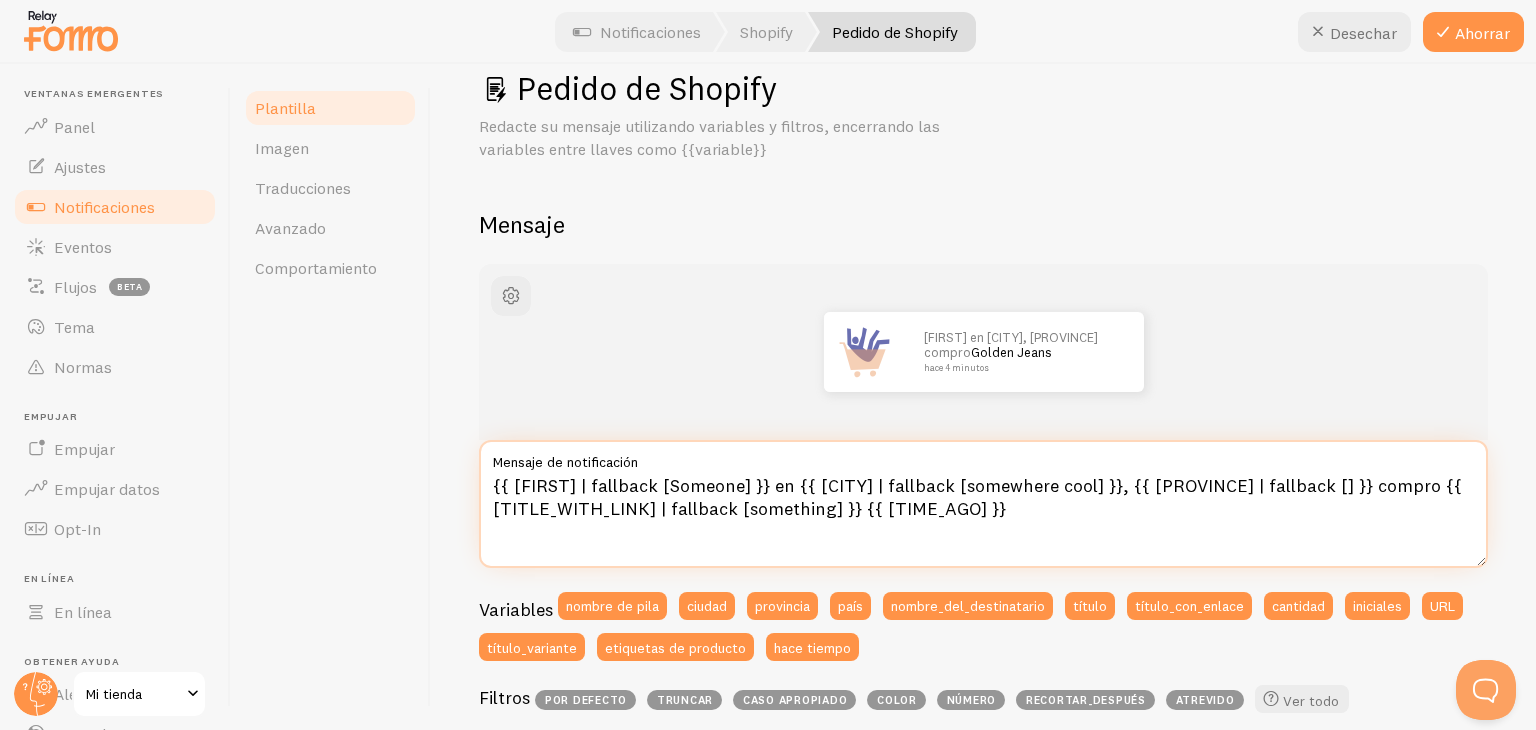 click on "{{ [FIRST] | fallback [Someone] }} en {{ [CITY] | fallback [somewhere cool] }}, {{ [PROVINCE] | fallback [] }} compro {{ [TITLE_WITH_LINK] | fallback [something] }} {{ [TIME_AGO] }}" at bounding box center (983, 504) 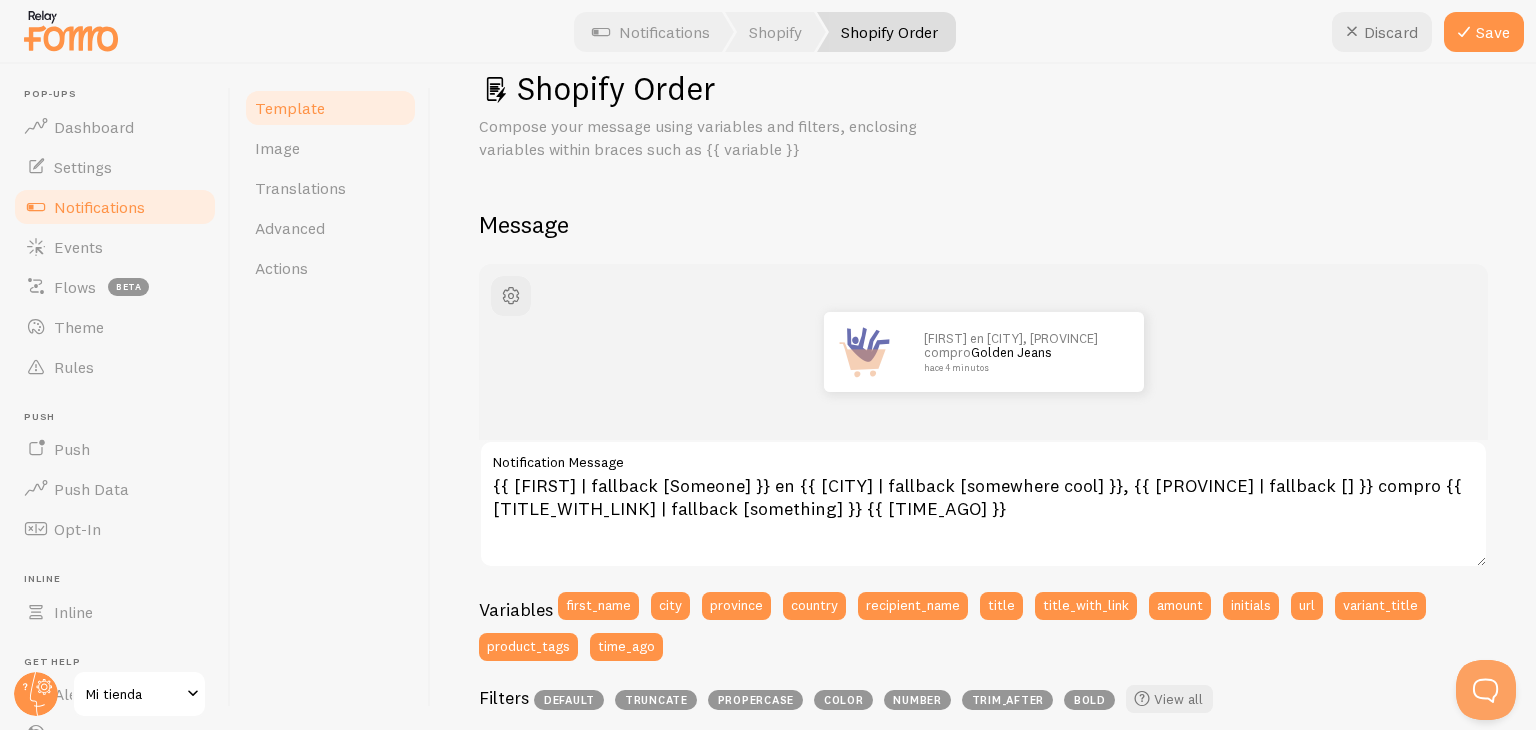 click on "Shopify Order
Compose your message using variables and filters, enclosing variables
within braces such as {{ variable }}
Message       [FIRST] en [CITY], [STATE] compro  [PRODUCT]   hace 4 minutos     {{ first_name | fallback [Someone] }} en {{ city | fallback [somewhere cool] }}, {{ province | fallback [] }} compro {{ title_with_link | fallback [something] }} {{ time_ago }}   Notification Message         Variables
first_name
city
province
country
recipient_name
title
title_with_link
amount
initials
url
variant_title
product_tags
time_ago   Filters   default   truncate   propercase   color   number   trim_after   bold
View all
Settings         Template   Template enabled   Disabled Templates won't create new Events, but existing ones will still be shown" at bounding box center (983, 737) 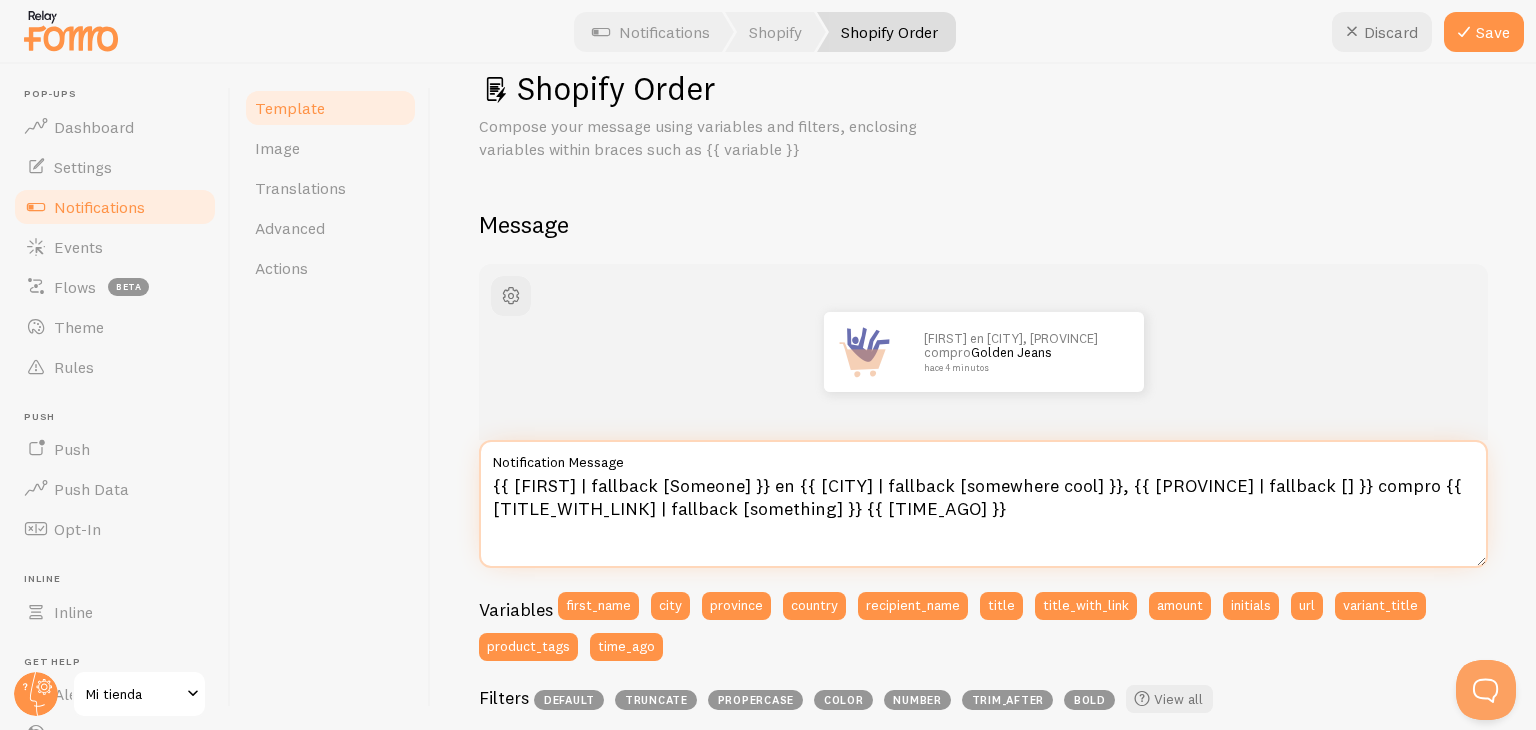 click on "{{ [FIRST] | fallback [Someone] }} en {{ [CITY] | fallback [somewhere cool] }}, {{ [PROVINCE] | fallback [] }} compro {{ [TITLE_WITH_LINK] | fallback [something] }} {{ [TIME_AGO] }}" at bounding box center [983, 504] 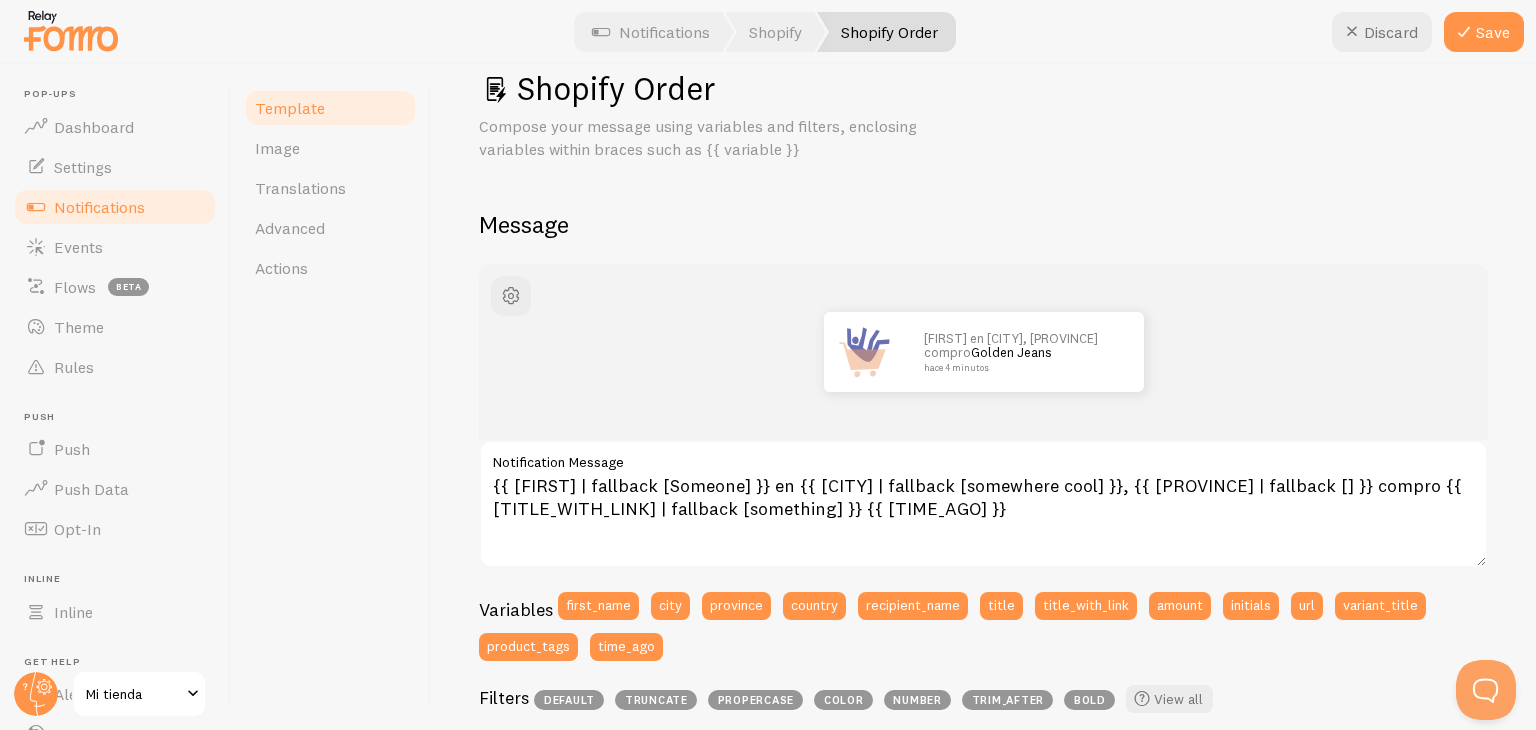 click on "Shopify Order
Compose your message using variables and filters, enclosing variables
within braces such as {{ variable }}
Message       [FIRST] en [CITY], [STATE] compro  [PRODUCT]   hace 4 minutos     {{ first_name | fallback [Someone] }} en {{ city | fallback [somewhere cool] }}, {{ province | fallback [] }} compro {{ title_with_link | fallback [something] }} {{ time_ago }}   Notification Message         Variables
first_name
city
province
country
recipient_name
title
title_with_link
amount
initials
url
variant_title
product_tags
time_ago   Filters   default   truncate   propercase   color   number   trim_after   bold
View all
Settings         Template   Template enabled   Disabled Templates won't create new Events, but existing ones will still be shown" at bounding box center (983, 737) 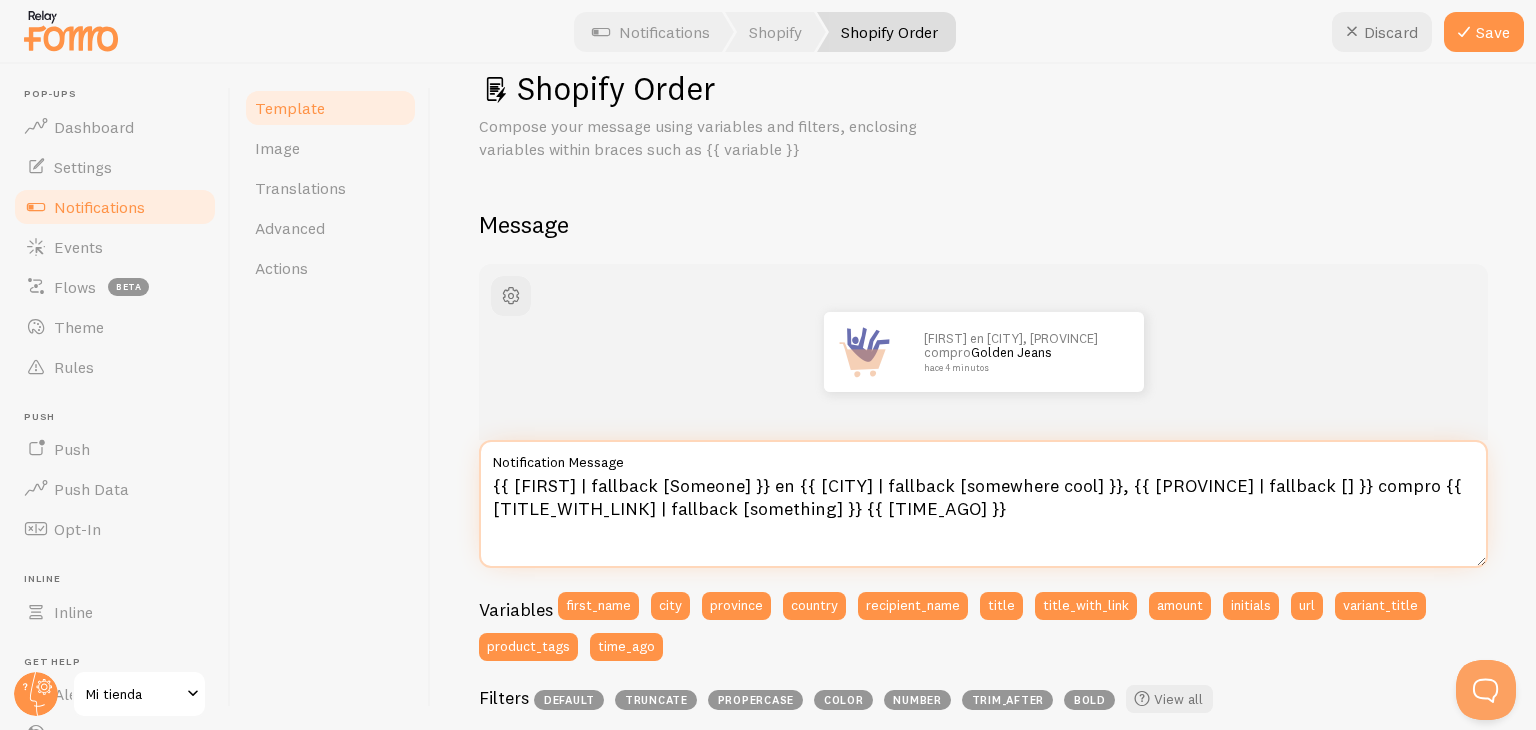 click on "{{ [FIRST] | fallback [Someone] }} en {{ [CITY] | fallback [somewhere cool] }}, {{ [PROVINCE] | fallback [] }} compro {{ [TITLE_WITH_LINK] | fallback [something] }} {{ [TIME_AGO] }}" at bounding box center [983, 504] 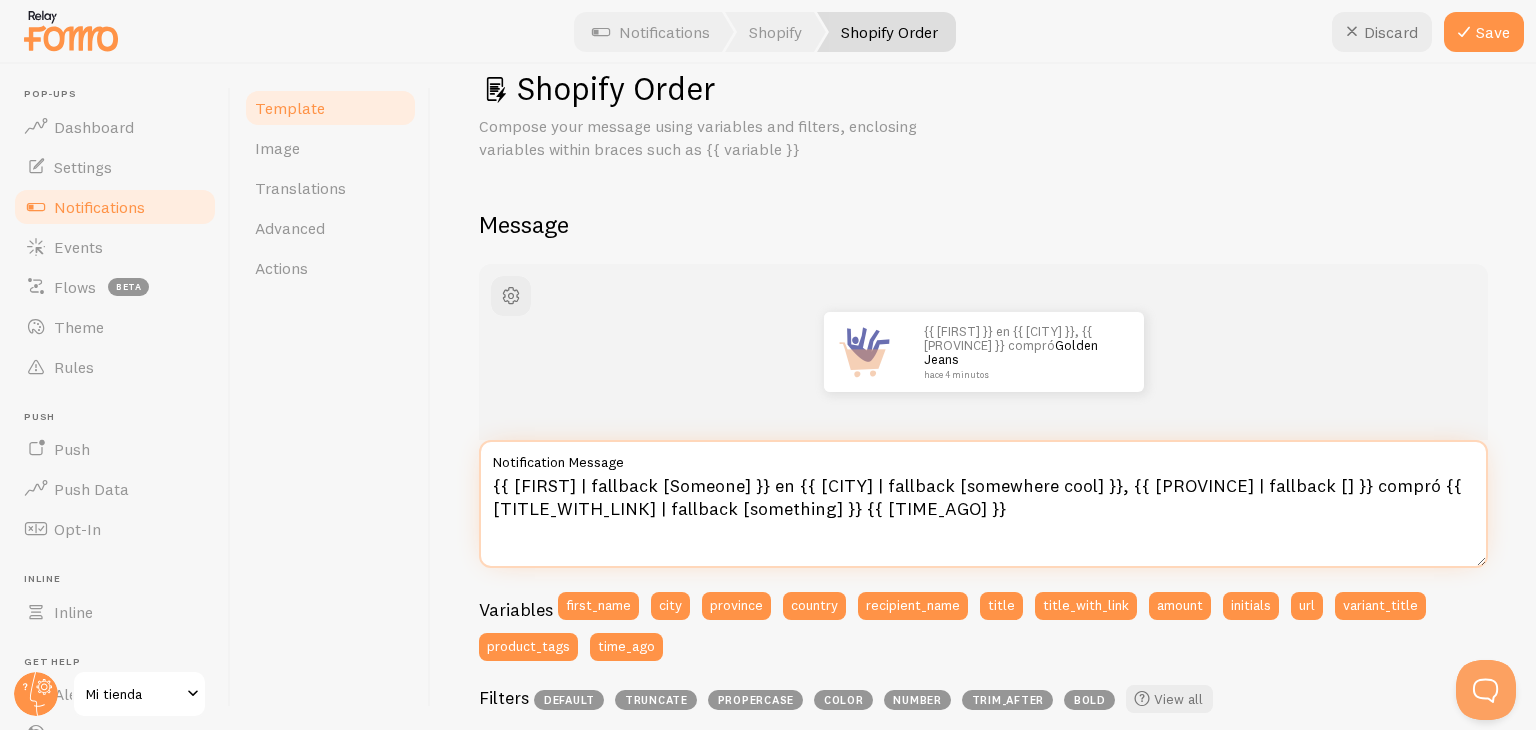 click on "{{ [FIRST] | fallback [Someone] }} en {{ [CITY] | fallback [somewhere cool] }}, {{ [PROVINCE] | fallback [] }} compró {{ [TITLE_WITH_LINK] | fallback [something] }} {{ [TIME_AGO] }}" at bounding box center (983, 504) 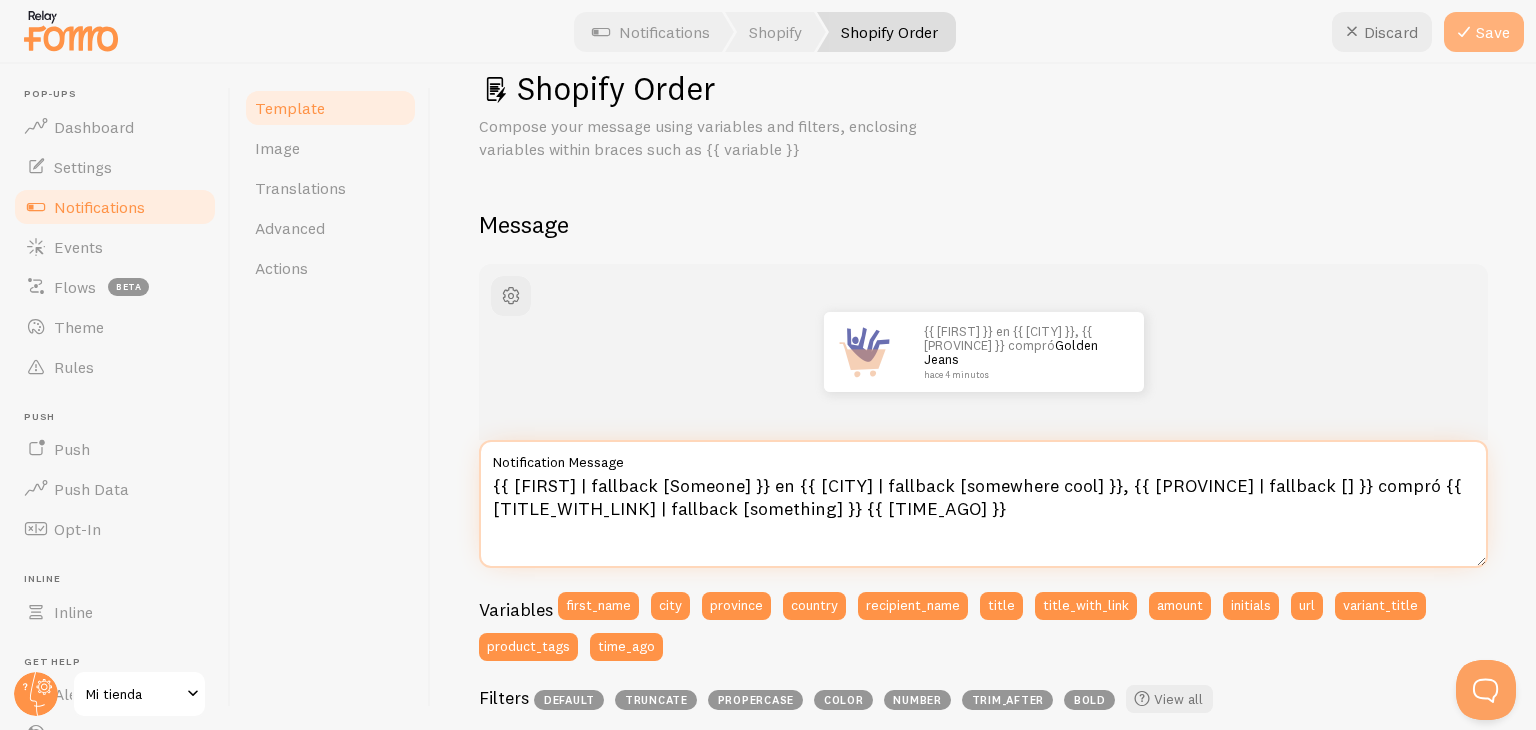 type on "{{ [FIRST] | fallback [Someone] }} en {{ [CITY] | fallback [somewhere cool] }}, {{ [PROVINCE] | fallback [] }} compró {{ [TITLE_WITH_LINK] | fallback [something] }} {{ [TIME_AGO] }}" 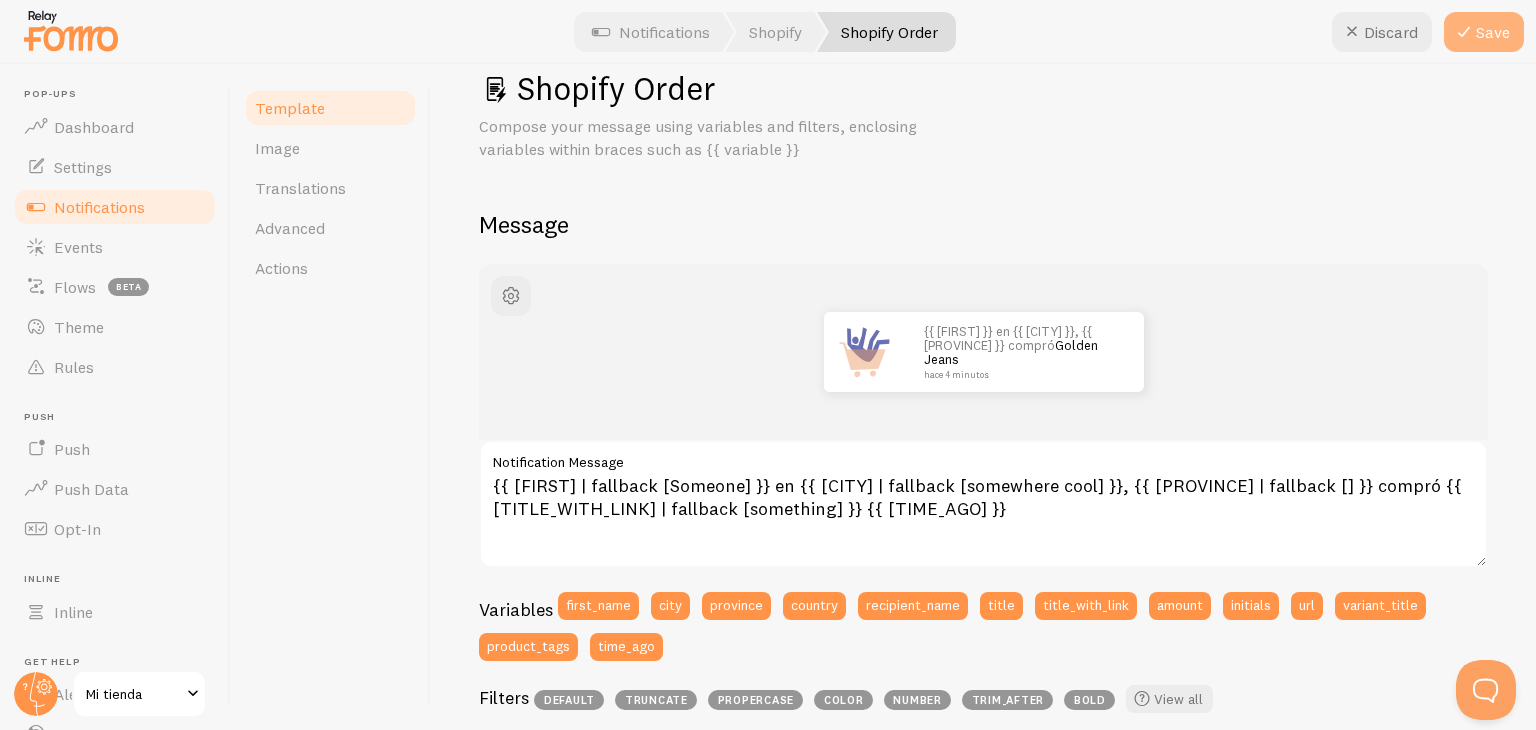 click at bounding box center (1464, 32) 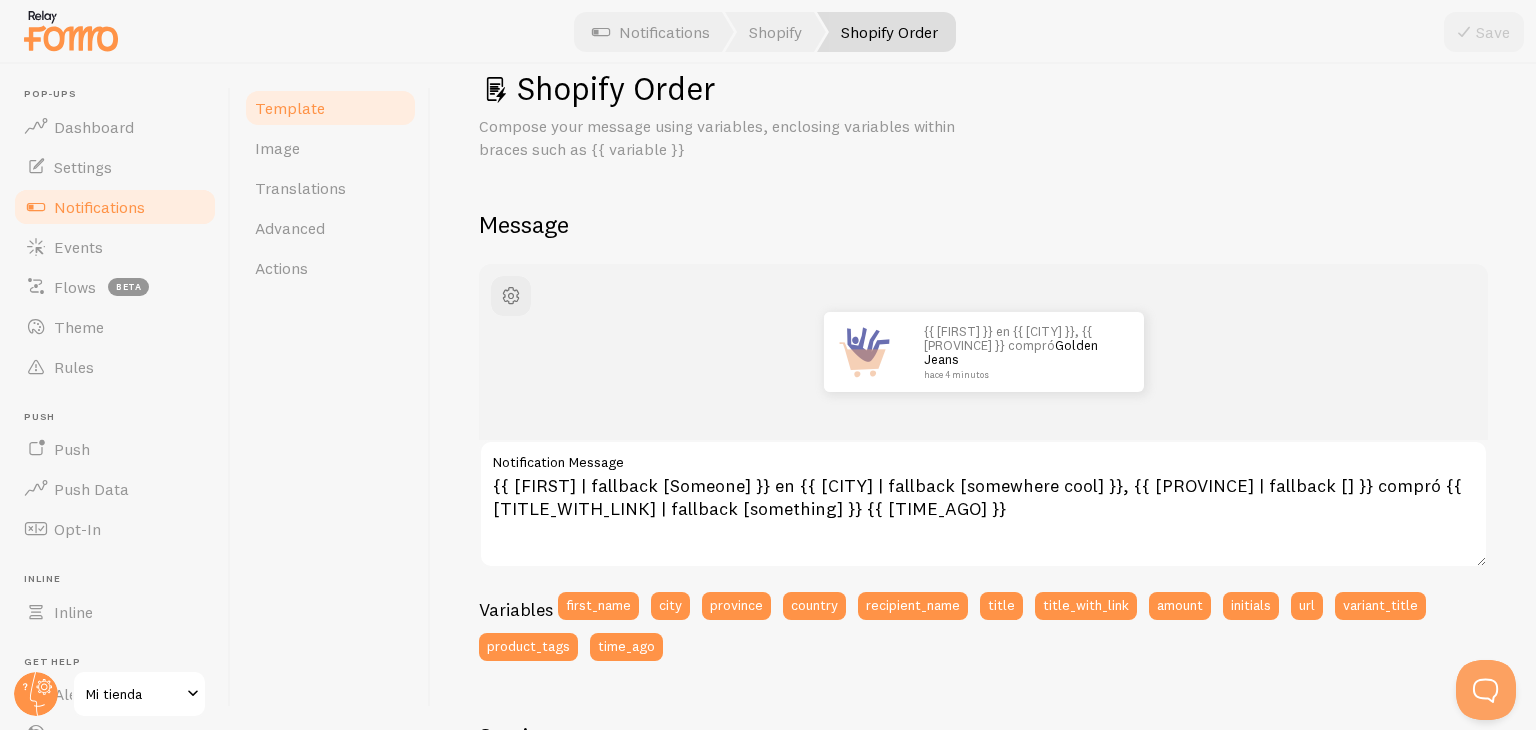 click on "Notifications" at bounding box center [115, 207] 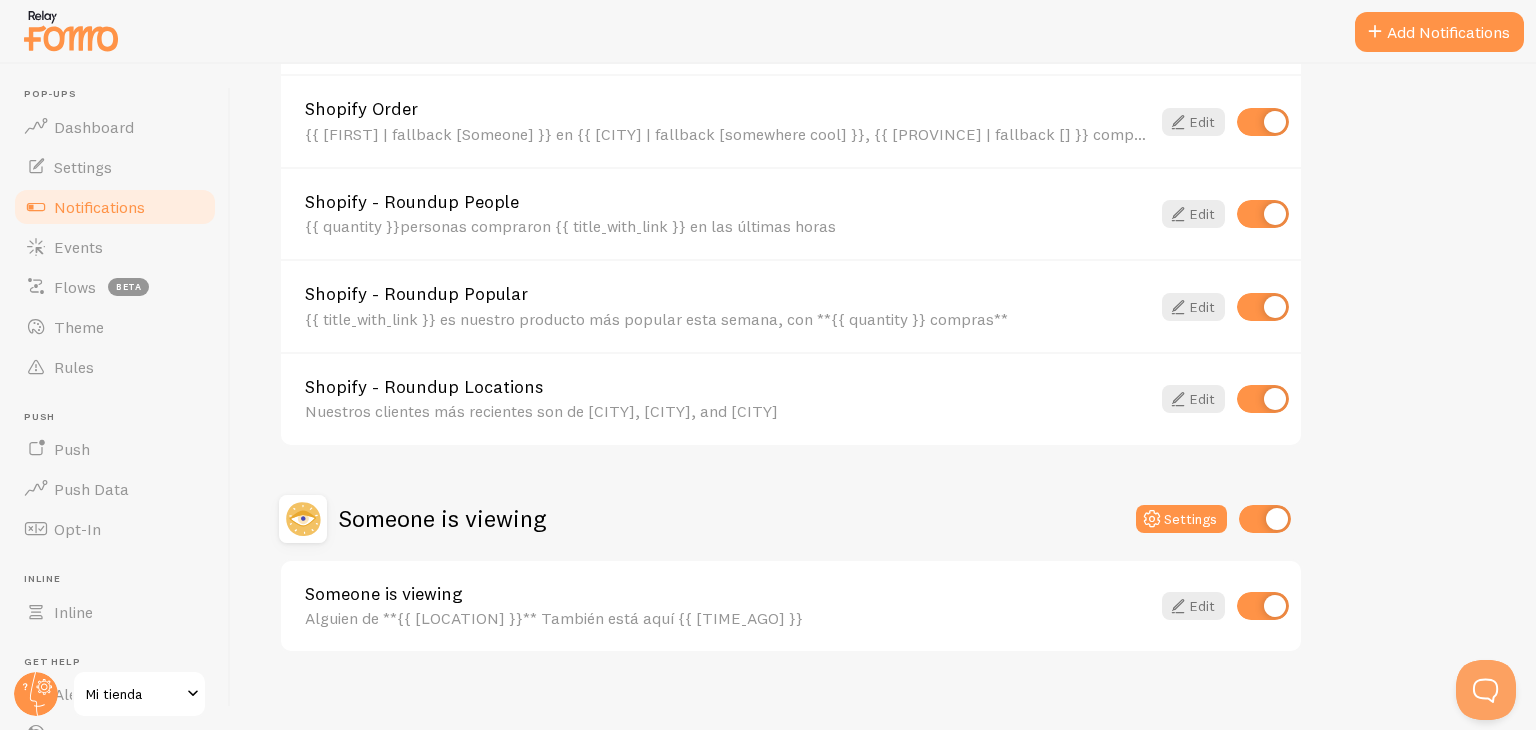 scroll, scrollTop: 876, scrollLeft: 0, axis: vertical 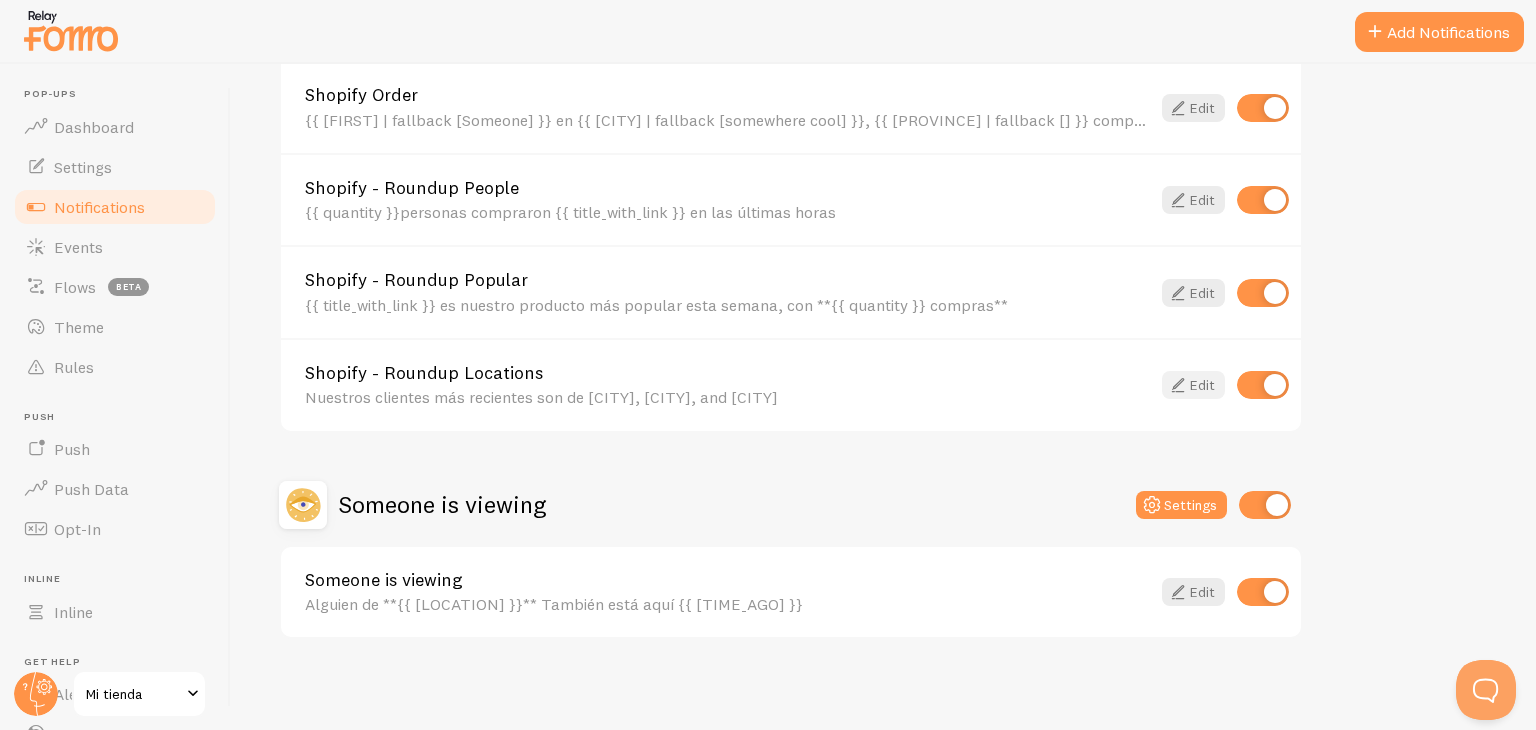 click on "Edit" at bounding box center [1193, 385] 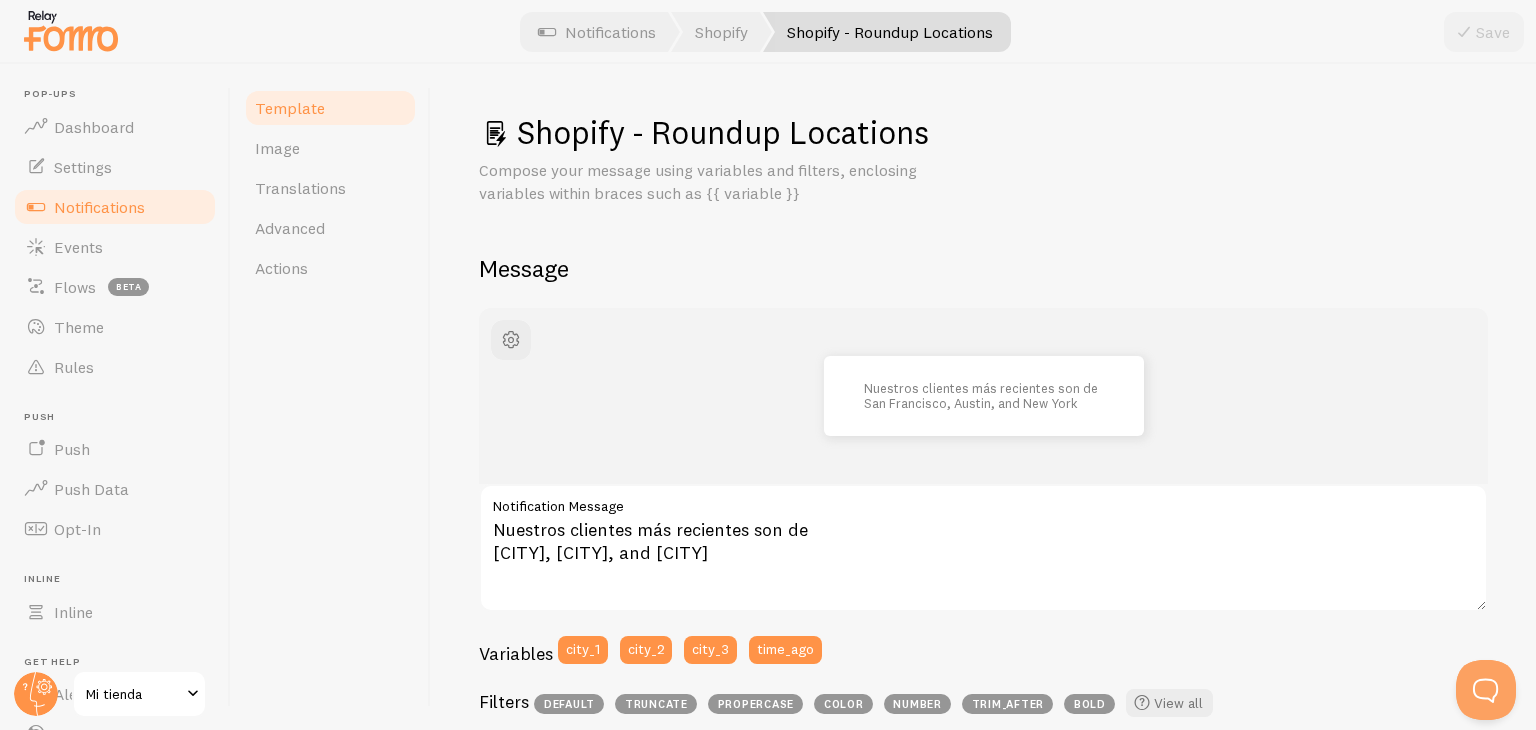 scroll, scrollTop: 191, scrollLeft: 0, axis: vertical 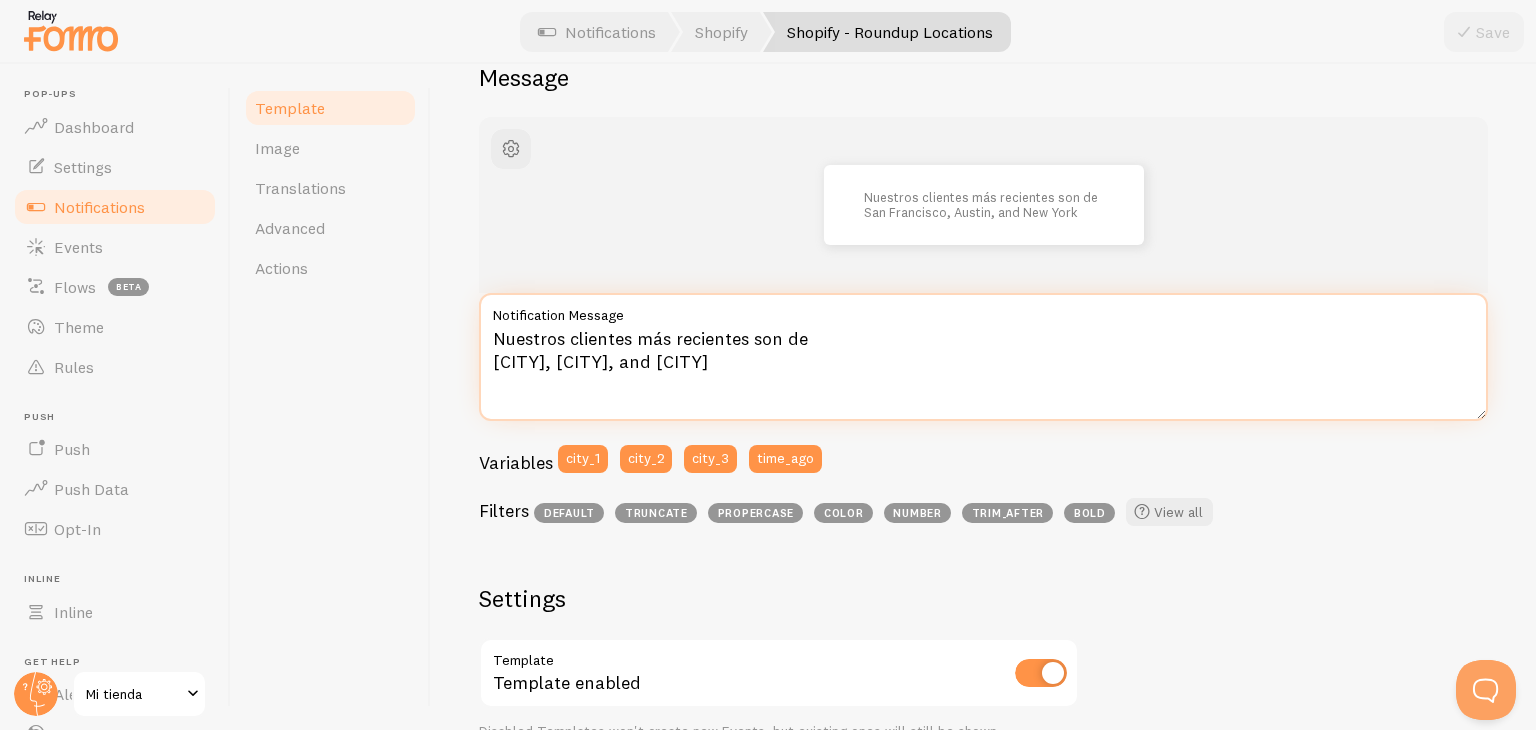 click on "Nuestros clientes más recientes son de
[CITY], [CITY], and [CITY]" at bounding box center [983, 357] 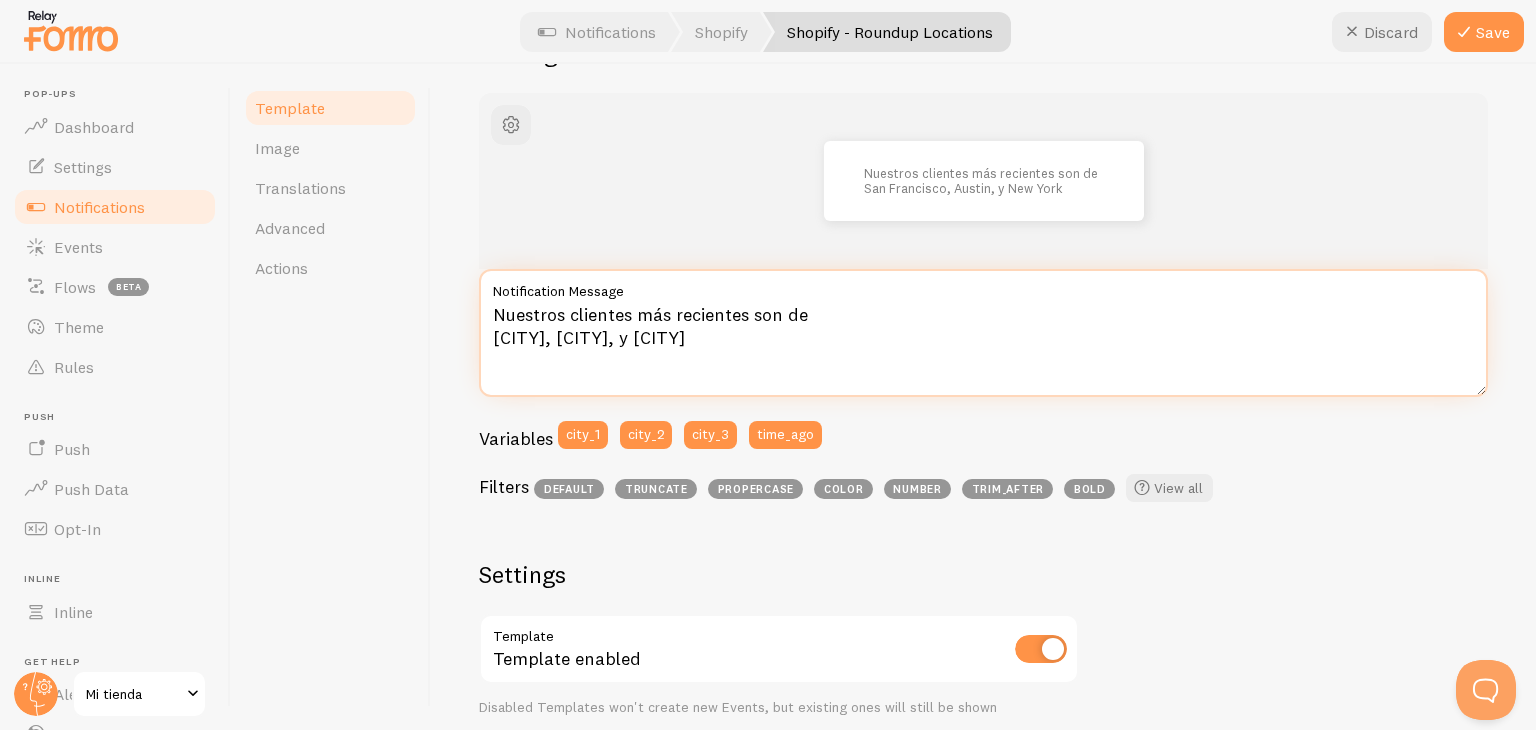 scroll, scrollTop: 214, scrollLeft: 0, axis: vertical 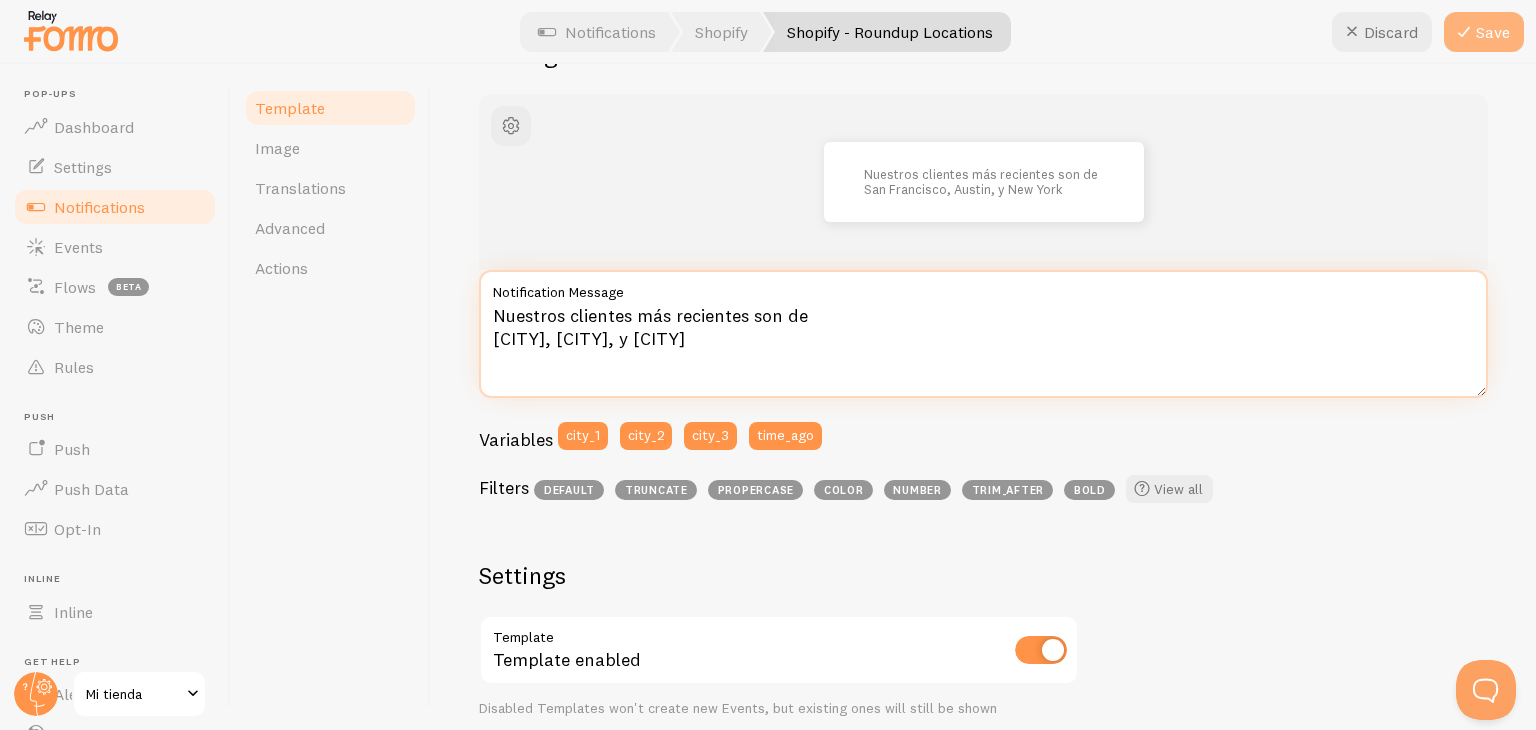 type on "Nuestros clientes más recientes son de
[CITY], [CITY], y [CITY]" 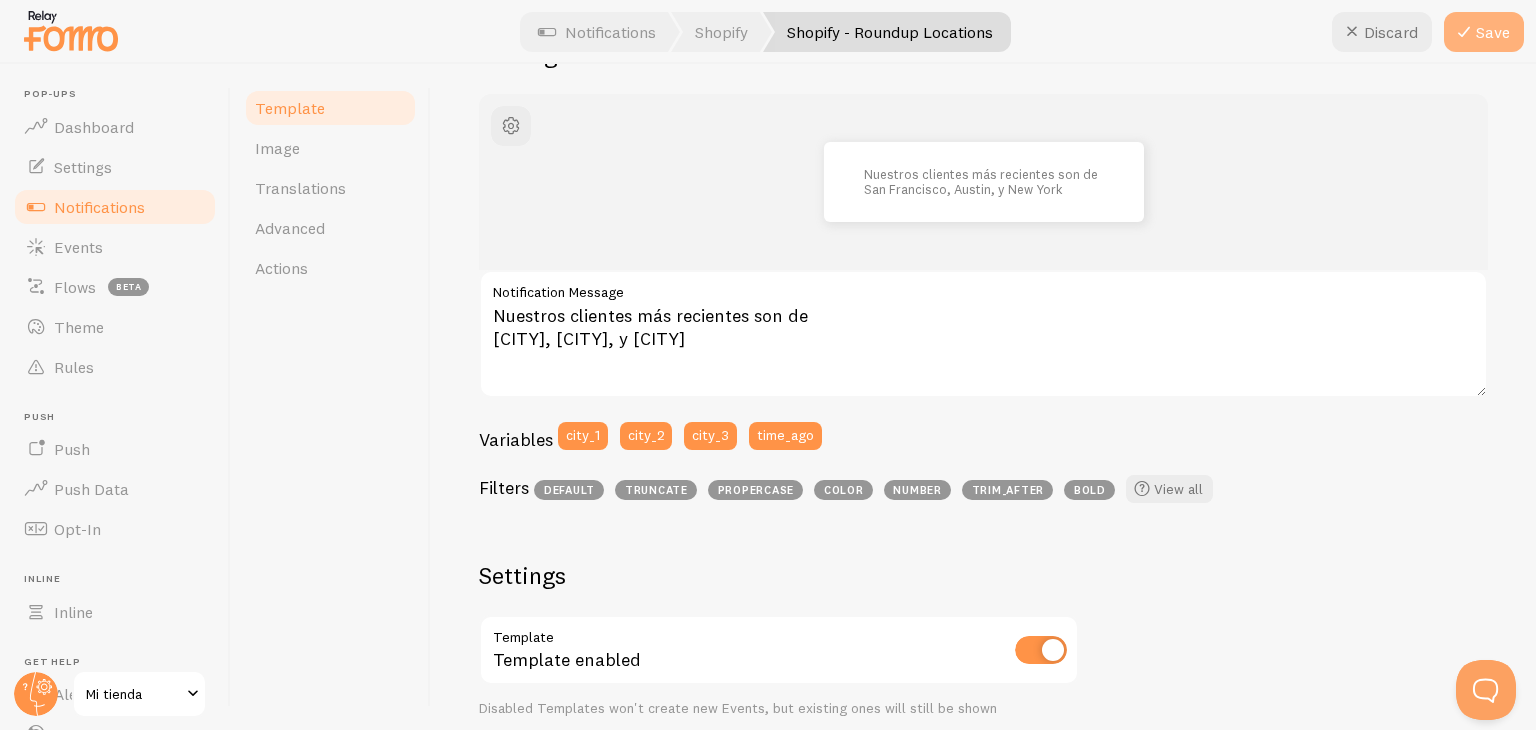 click on "Save" at bounding box center (1484, 32) 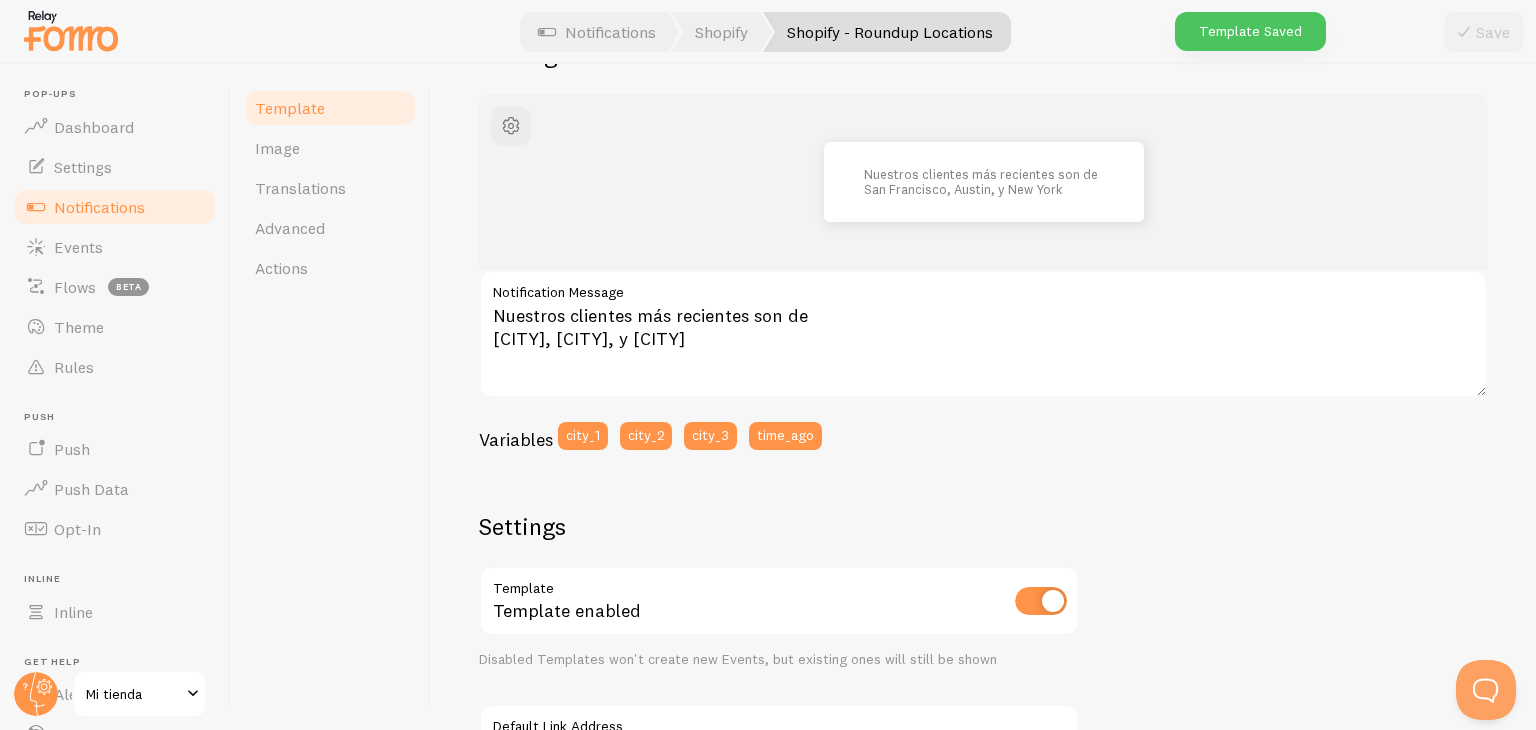 click on "Notifications" at bounding box center (99, 207) 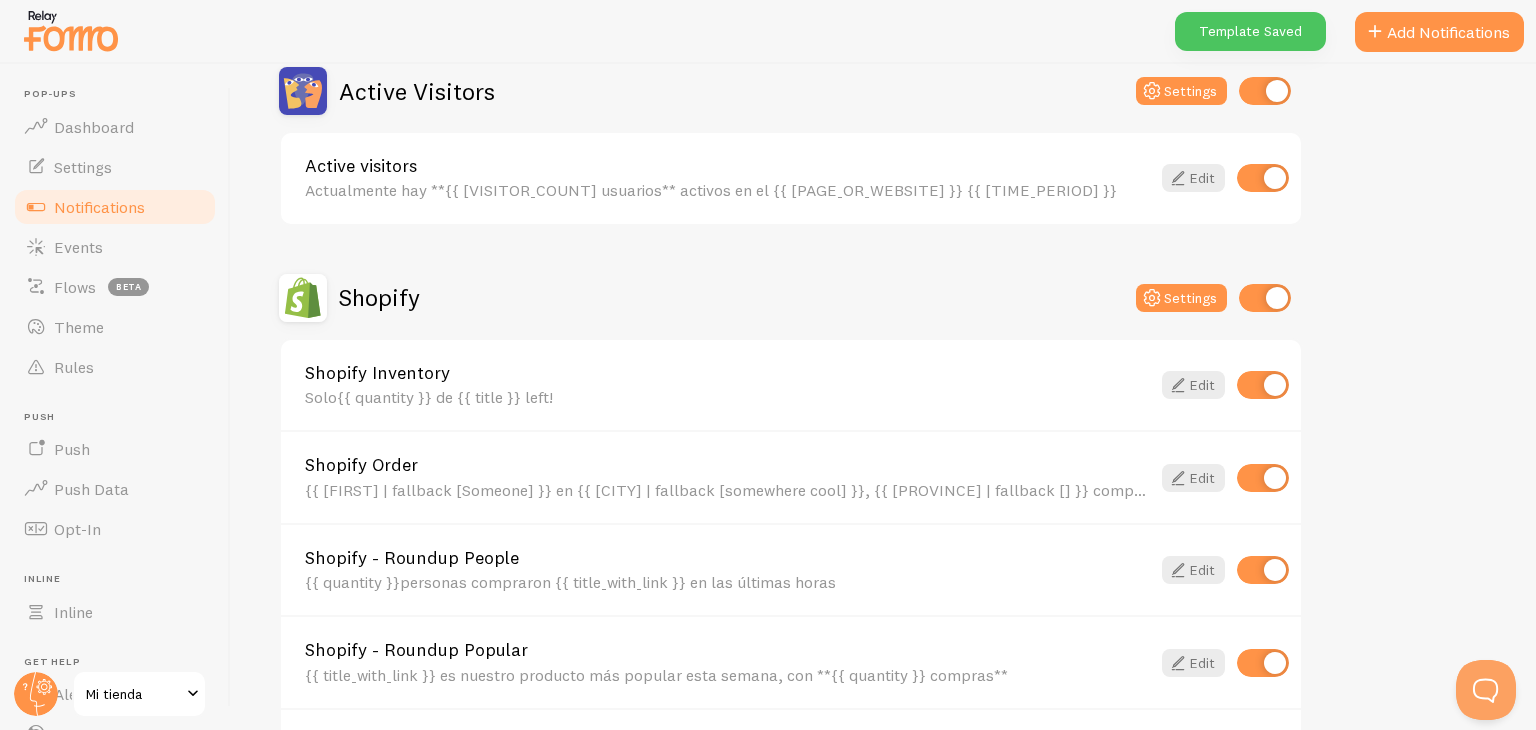 scroll, scrollTop: 718, scrollLeft: 0, axis: vertical 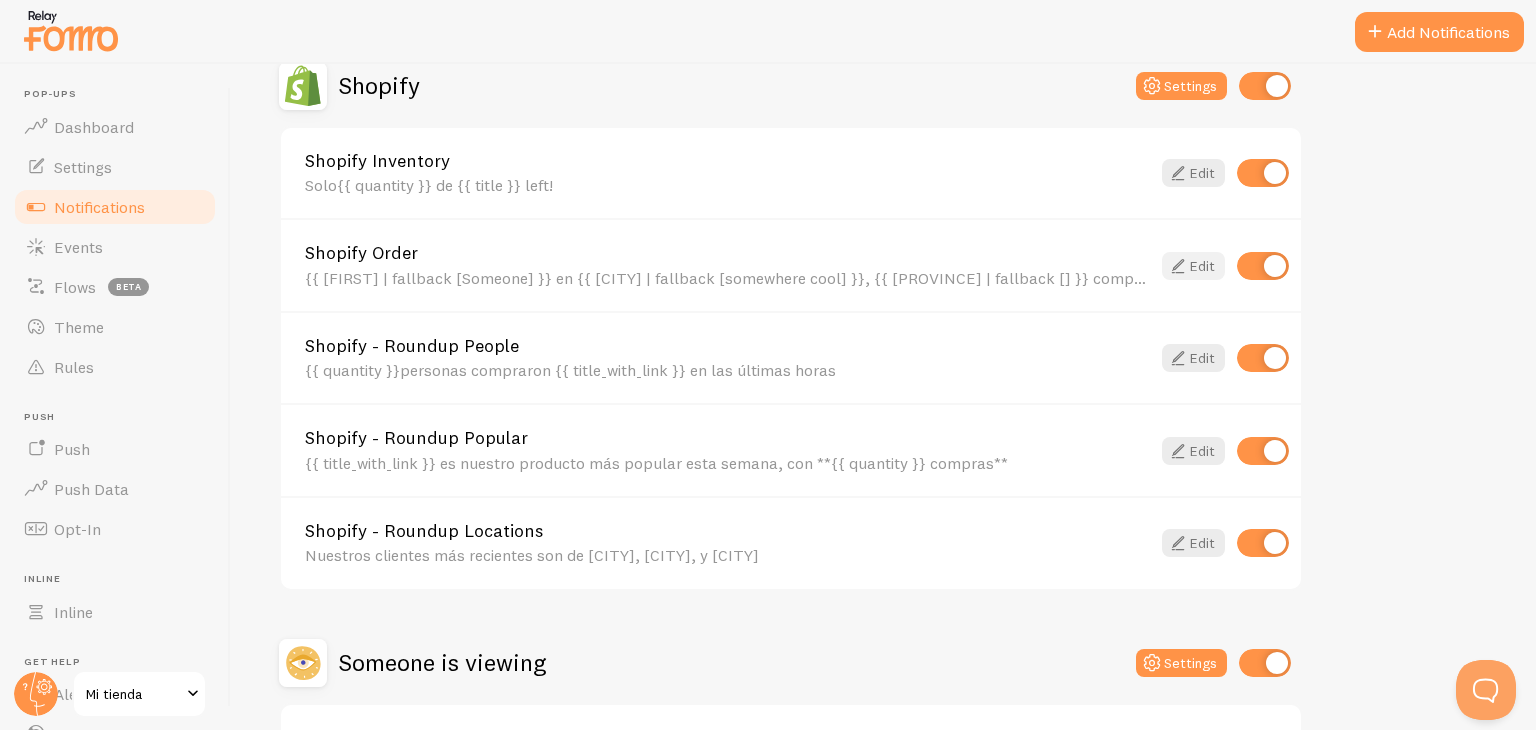 click at bounding box center (1178, 266) 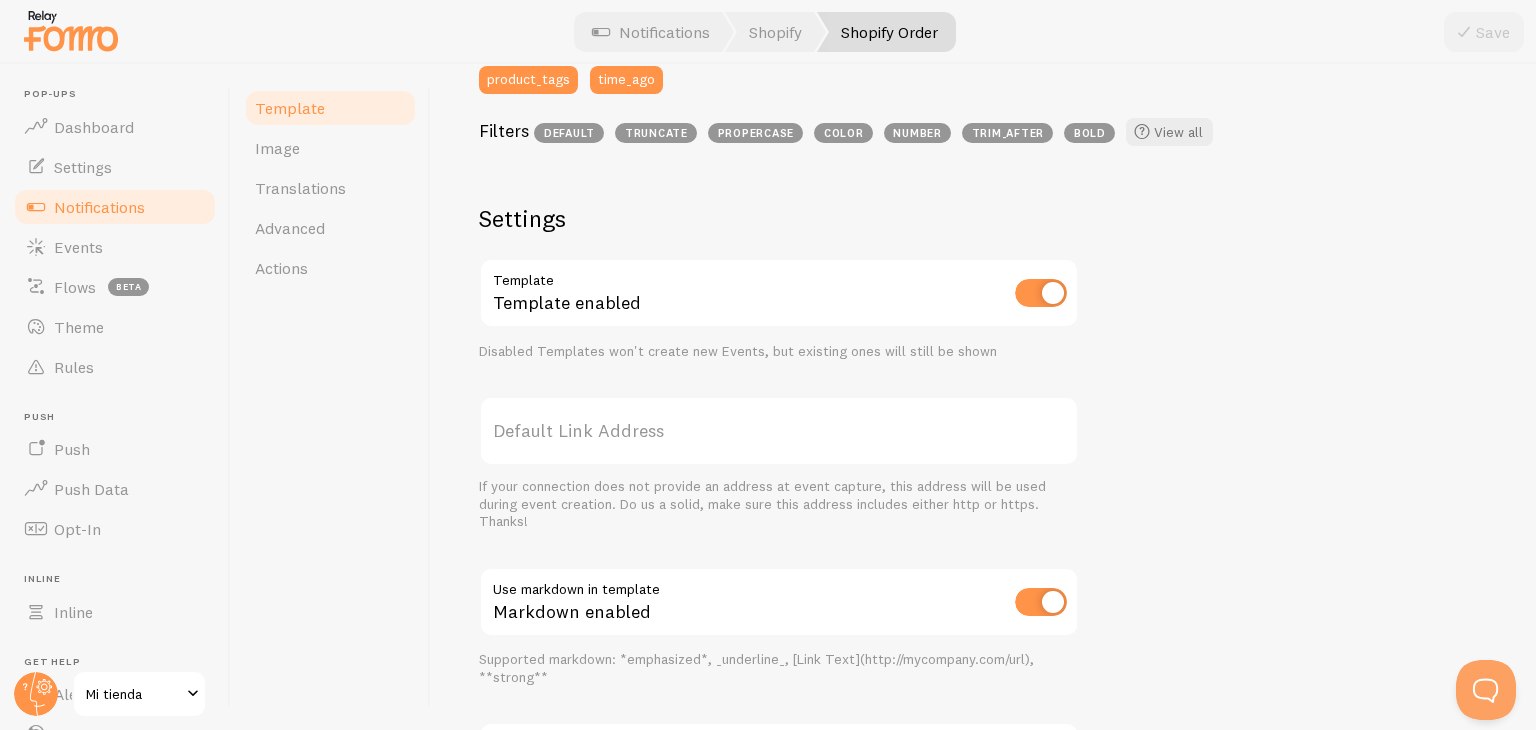 scroll, scrollTop: 612, scrollLeft: 0, axis: vertical 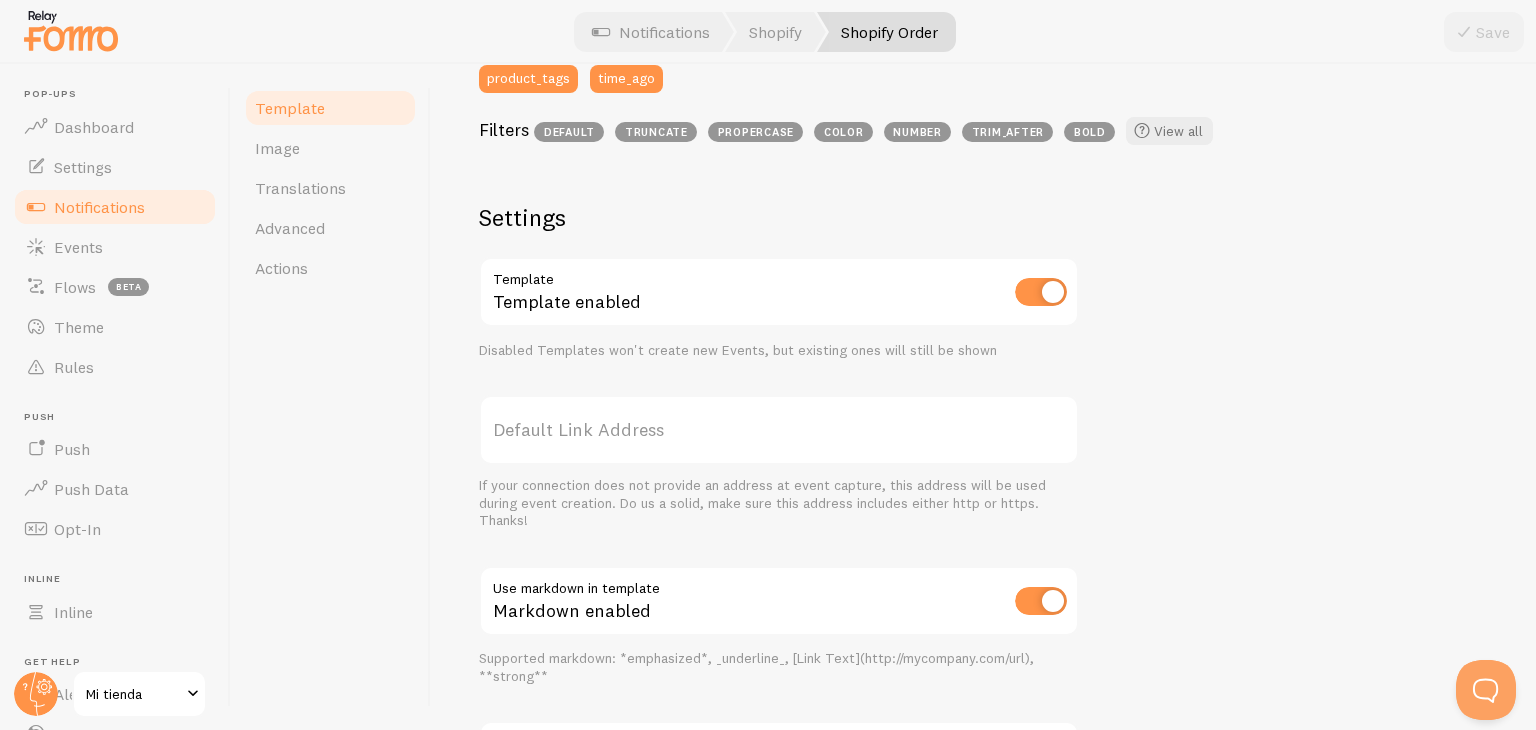 click on "Notifications" at bounding box center (115, 207) 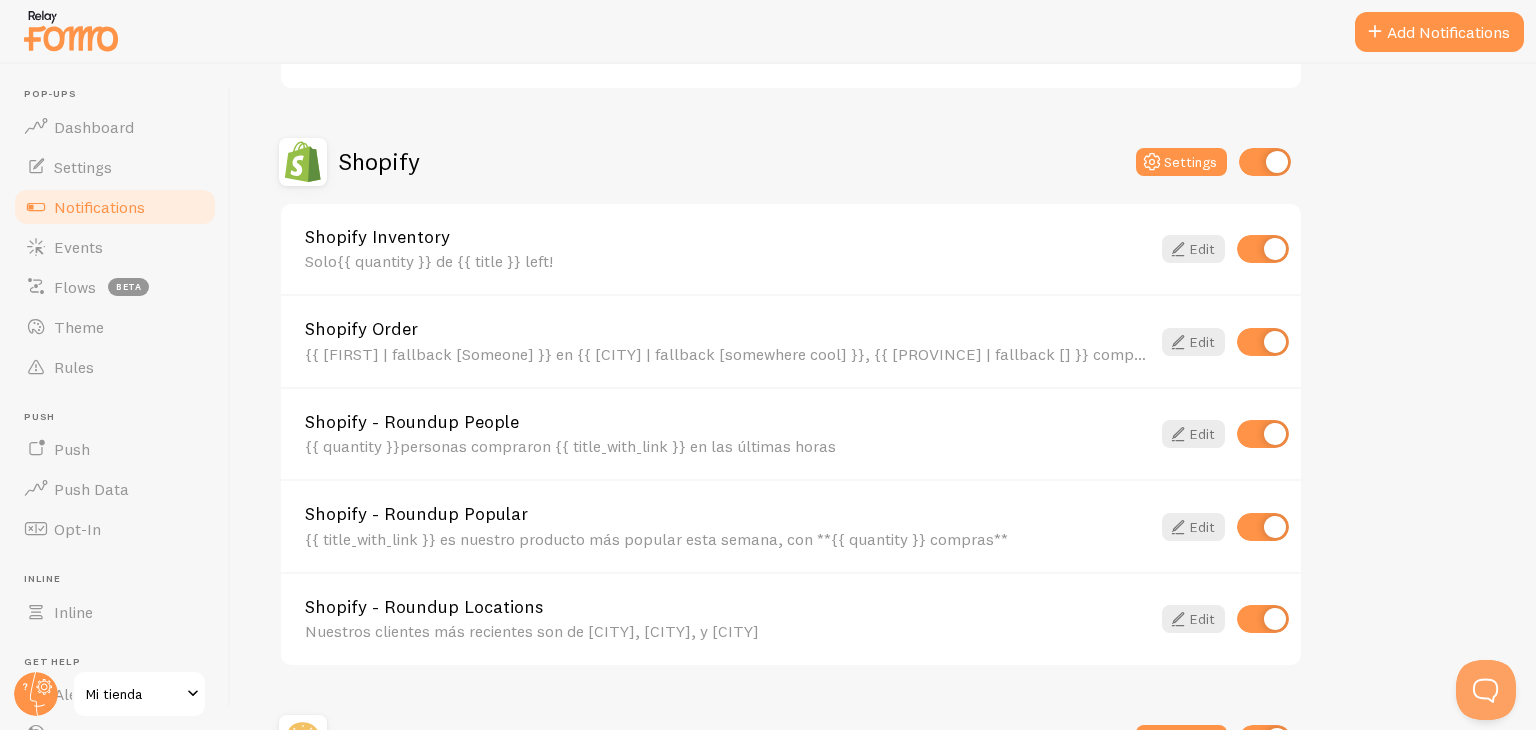 scroll, scrollTop: 644, scrollLeft: 0, axis: vertical 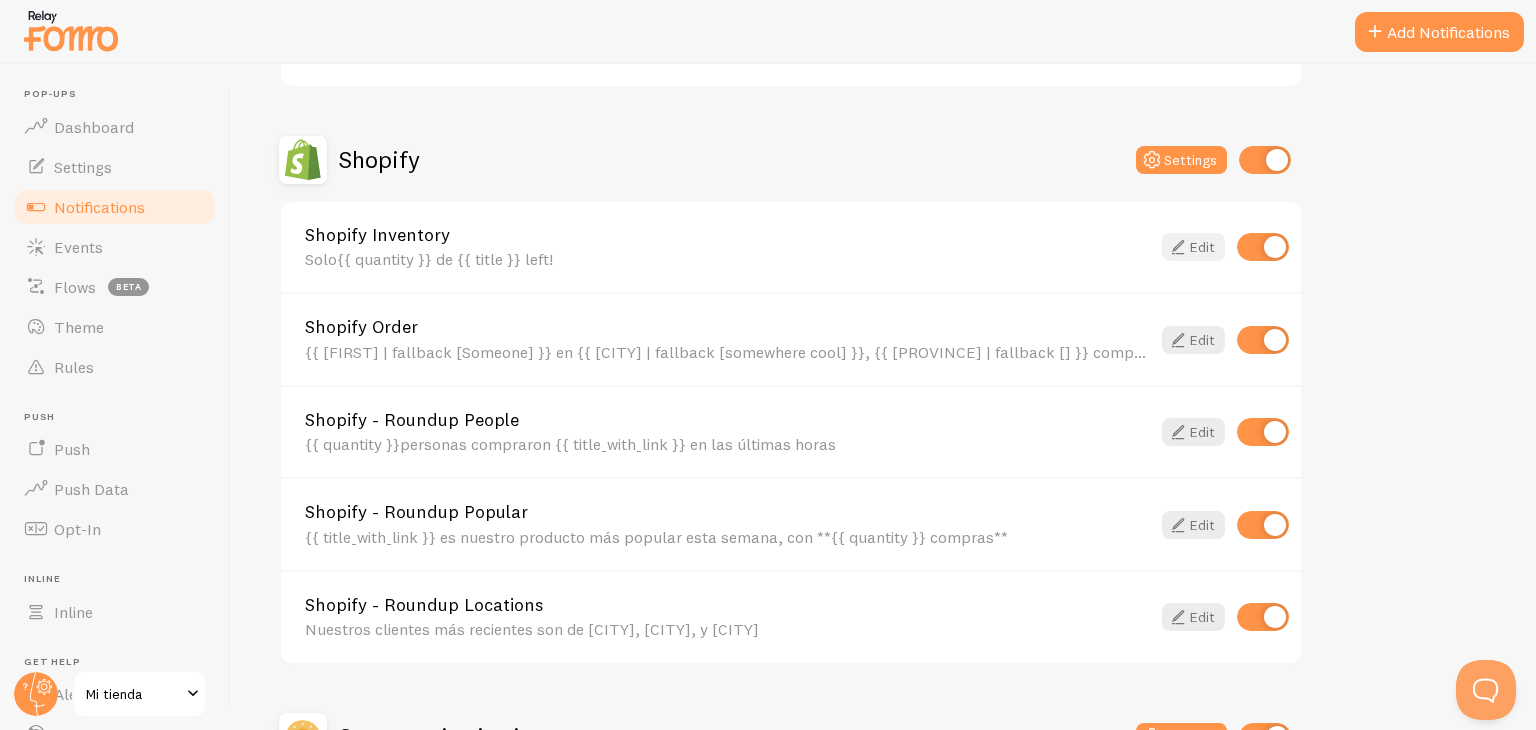 click on "Edit" at bounding box center (1193, 247) 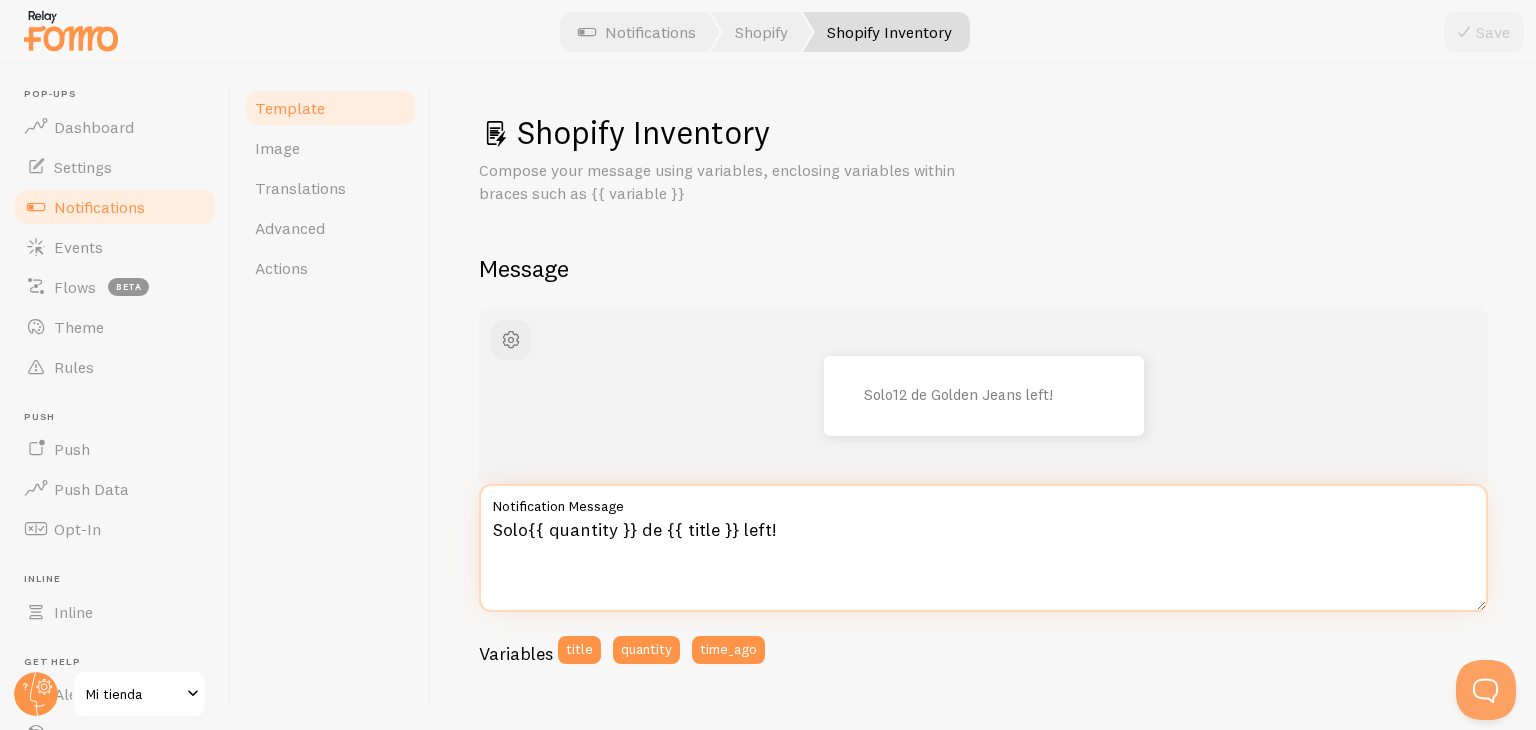 click on "Solo{{ quantity }} de {{ title }} left!" at bounding box center (983, 548) 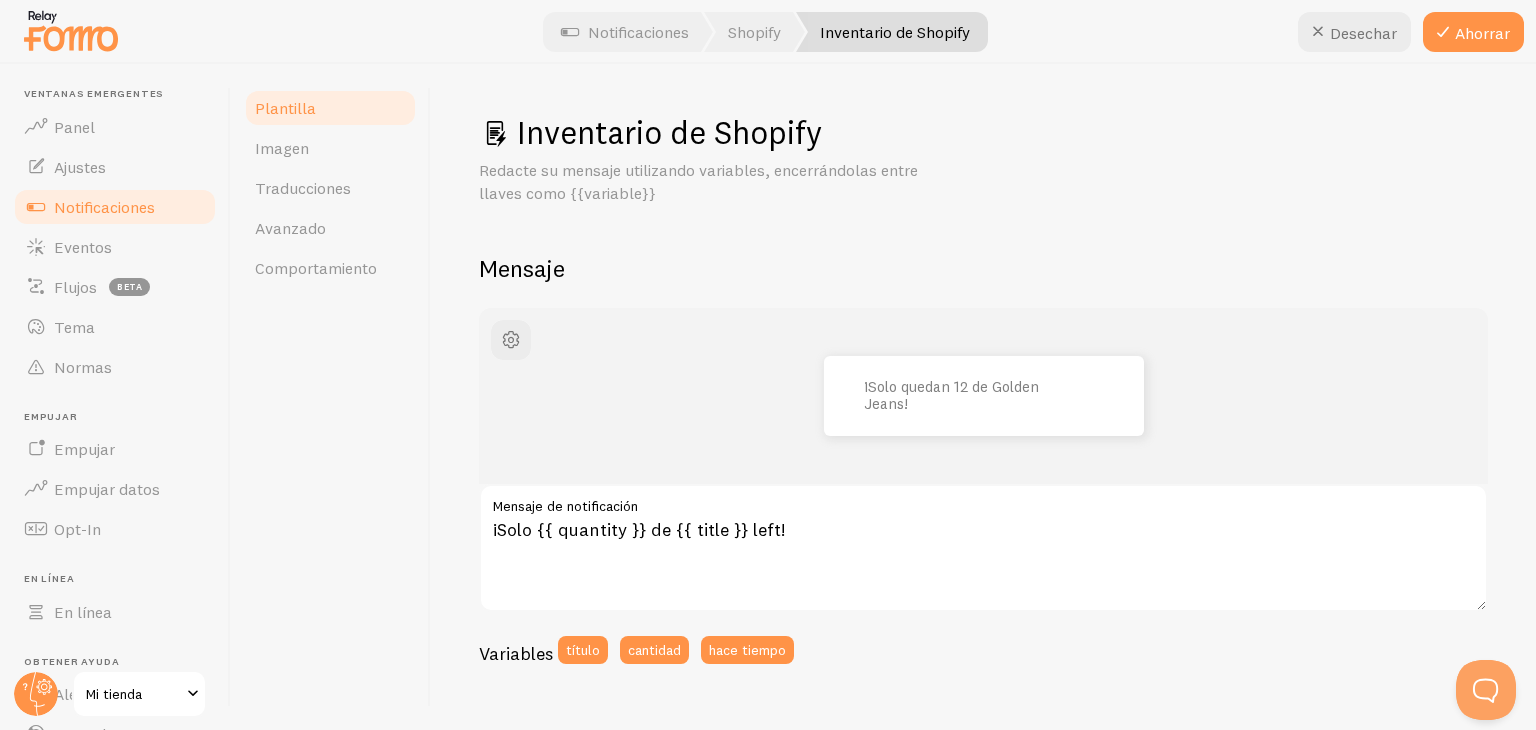 click on "Mensaje de notificación" at bounding box center (983, 501) 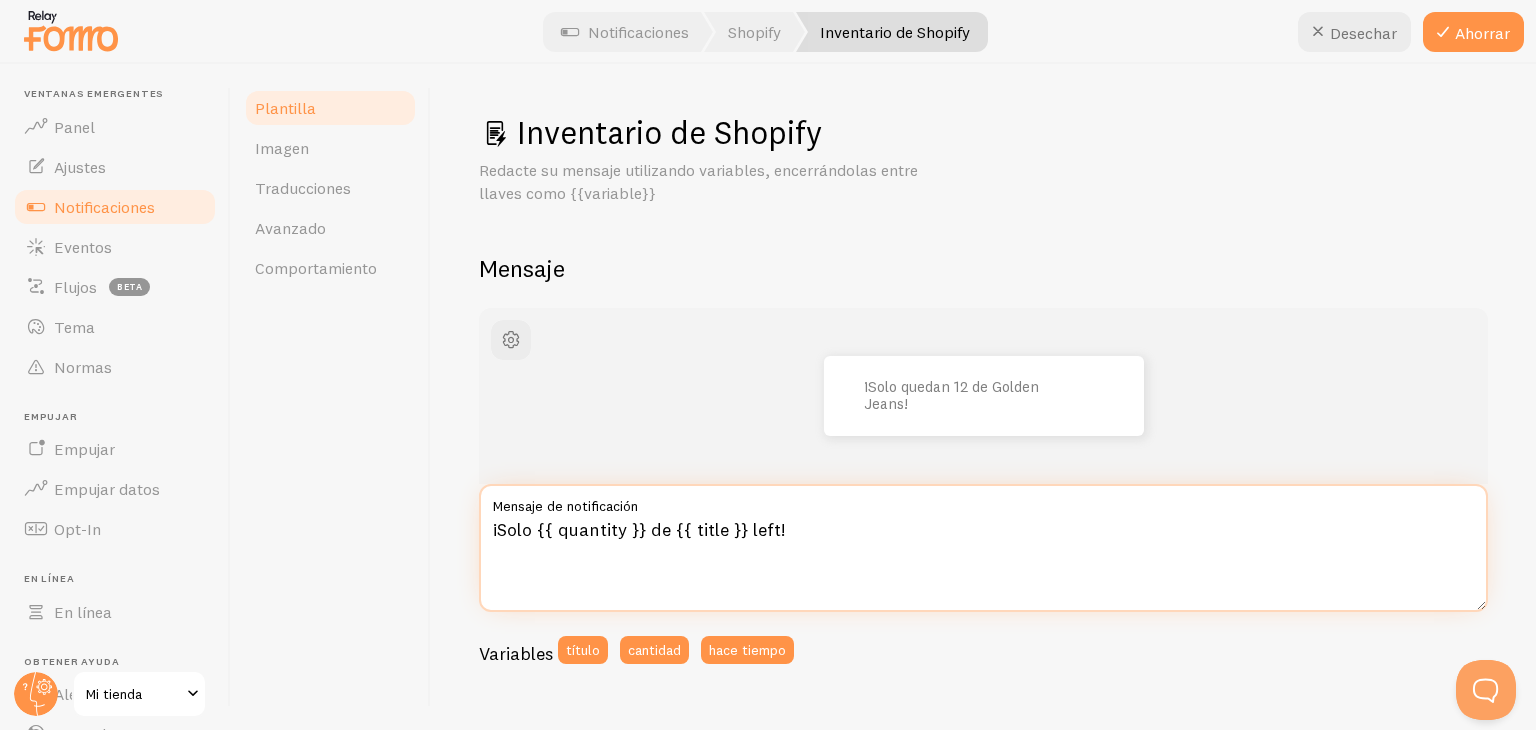 click on "¡Solo {{ quantity }} de {{ title }} left!" at bounding box center [983, 548] 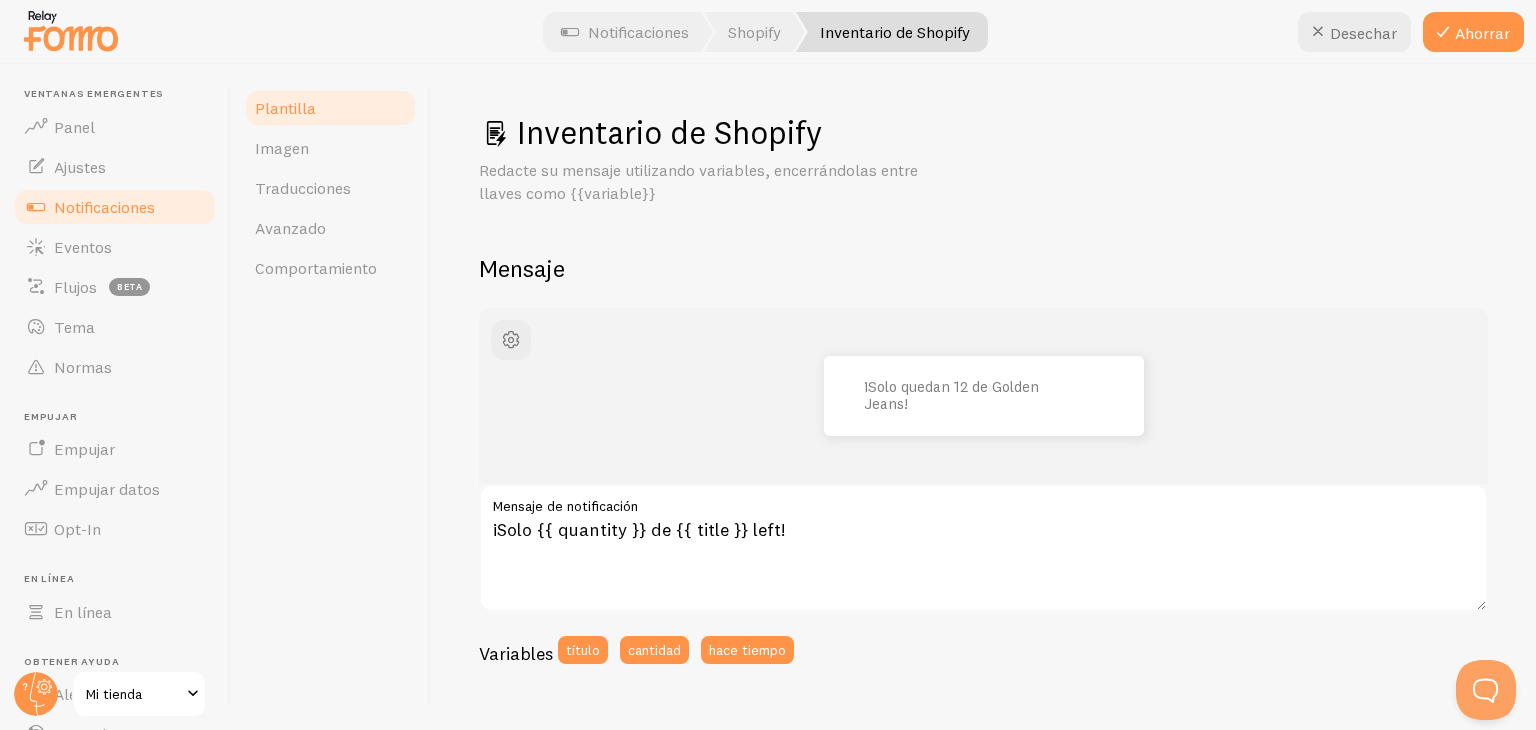 click on "Redacte su mensaje utilizando variables, encerrándolas entre llaves como {{variable}}" at bounding box center [983, 182] 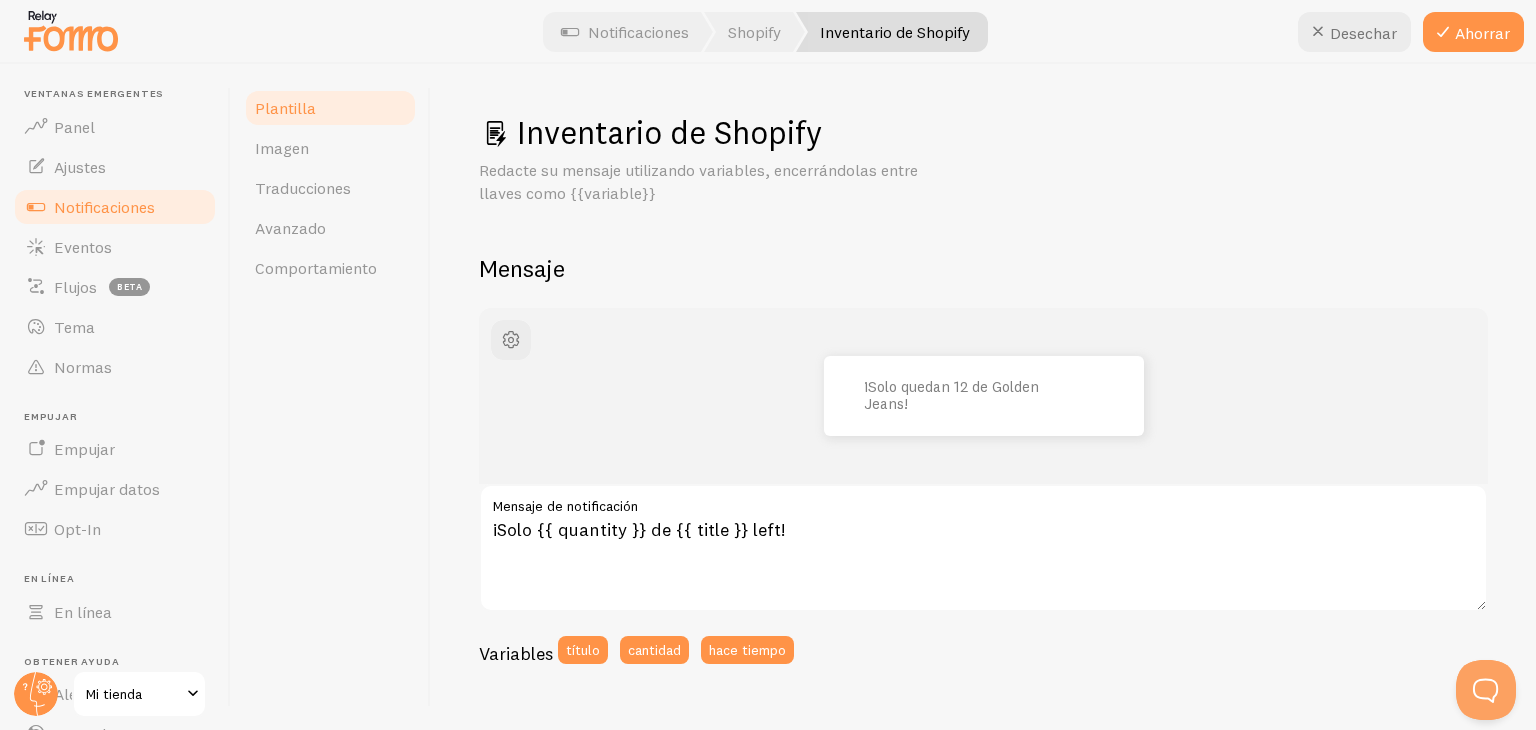 click on "Mensaje" at bounding box center (983, 268) 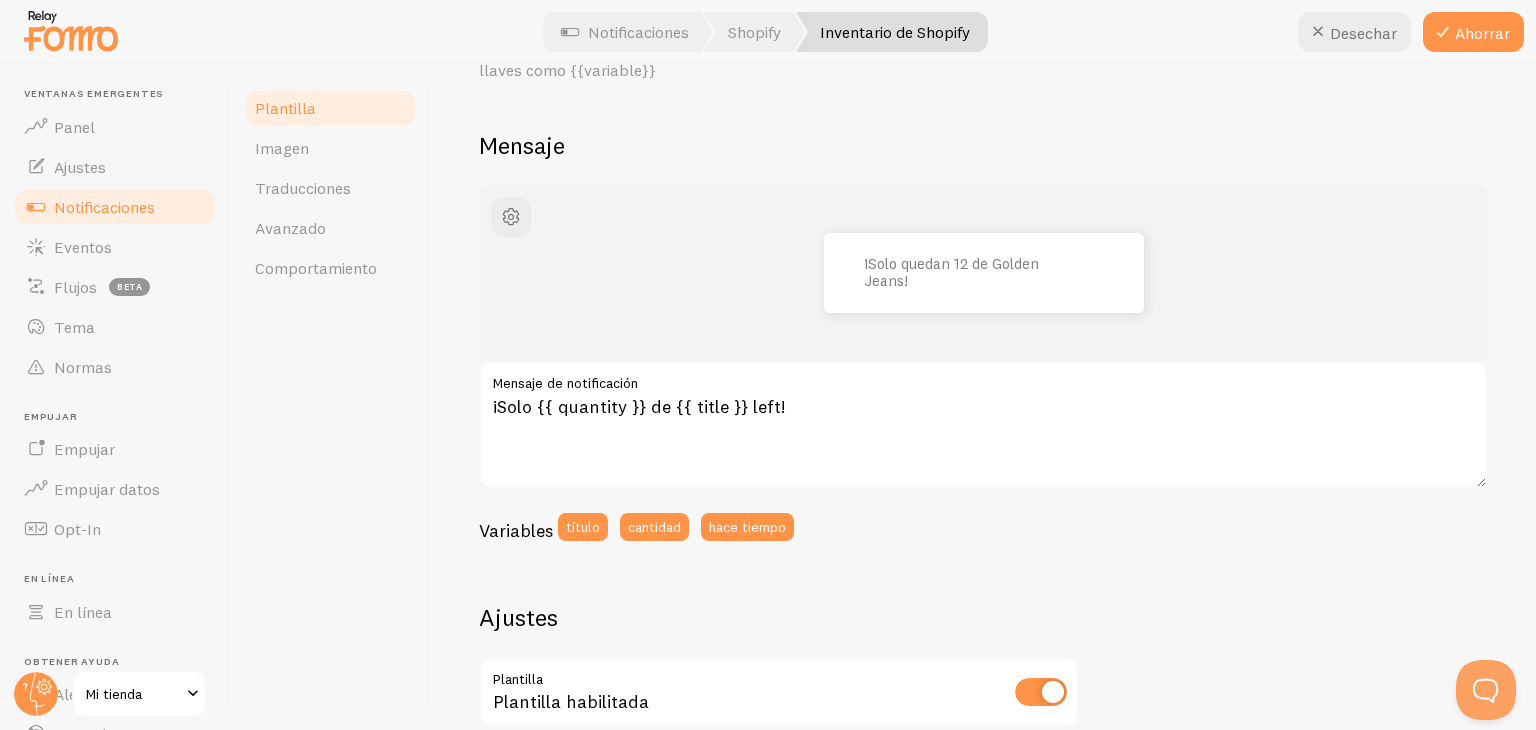 scroll, scrollTop: 88, scrollLeft: 0, axis: vertical 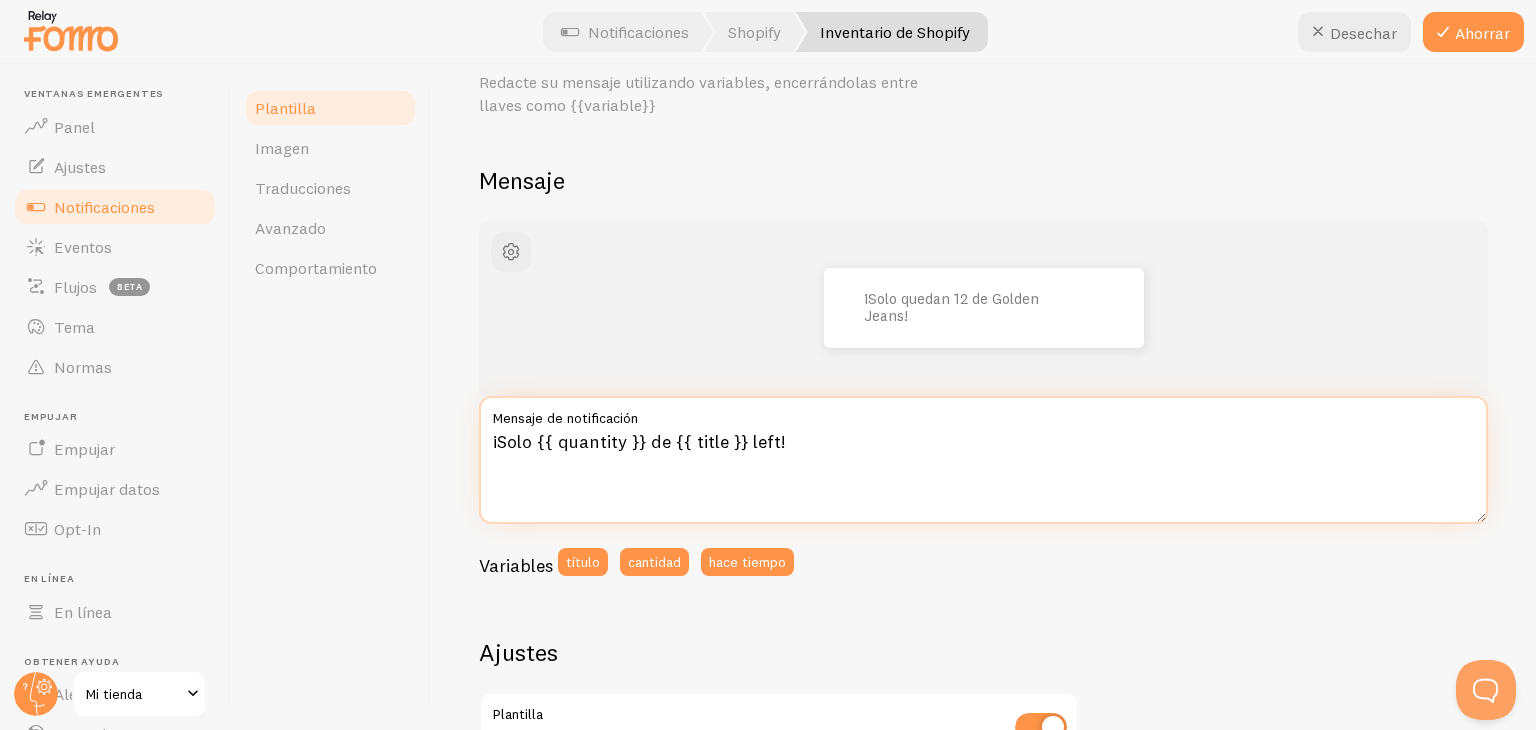 click on "¡Solo {{ quantity }} de {{ title }} left!" at bounding box center (983, 460) 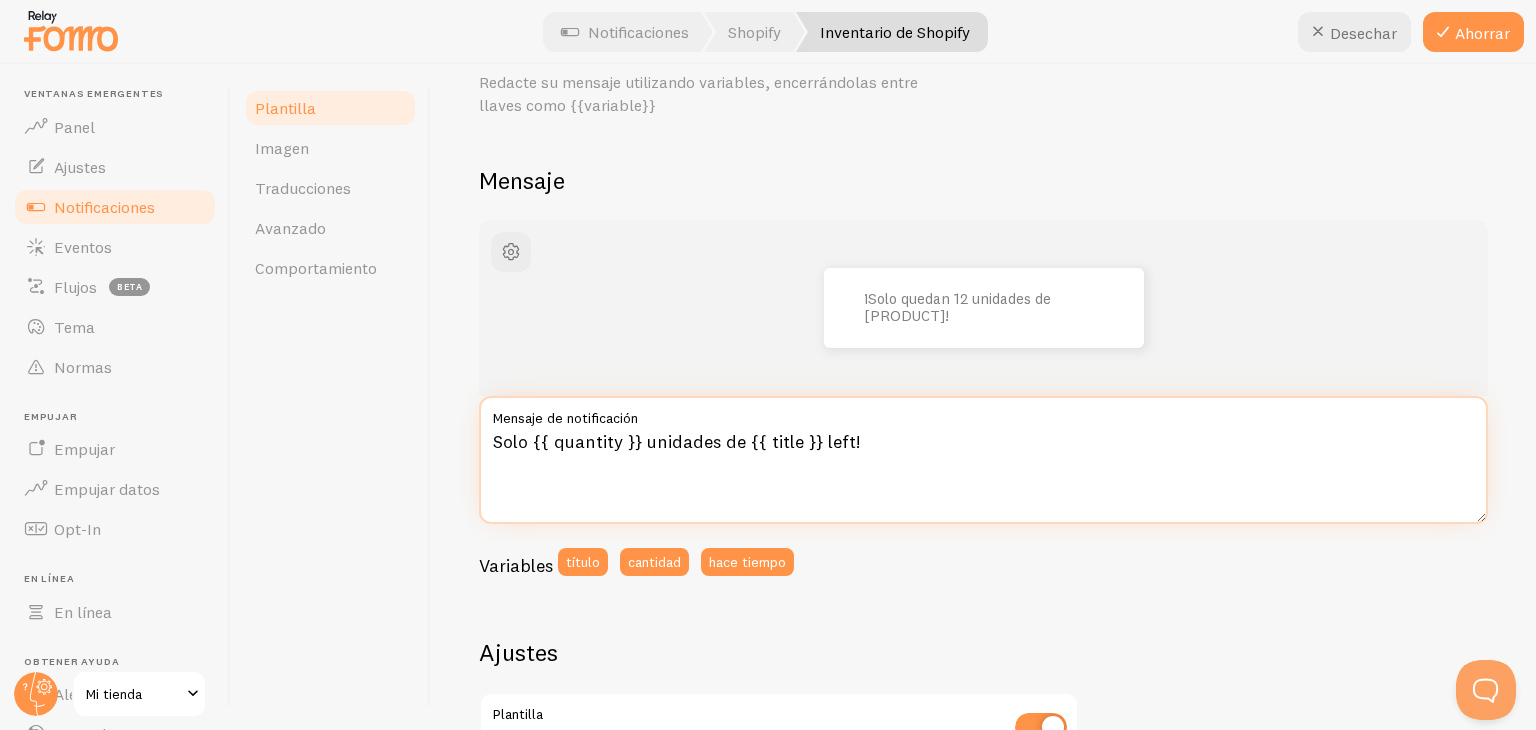 click on "Solo {{ quantity }} unidades de {{ title }} left!" at bounding box center (983, 460) 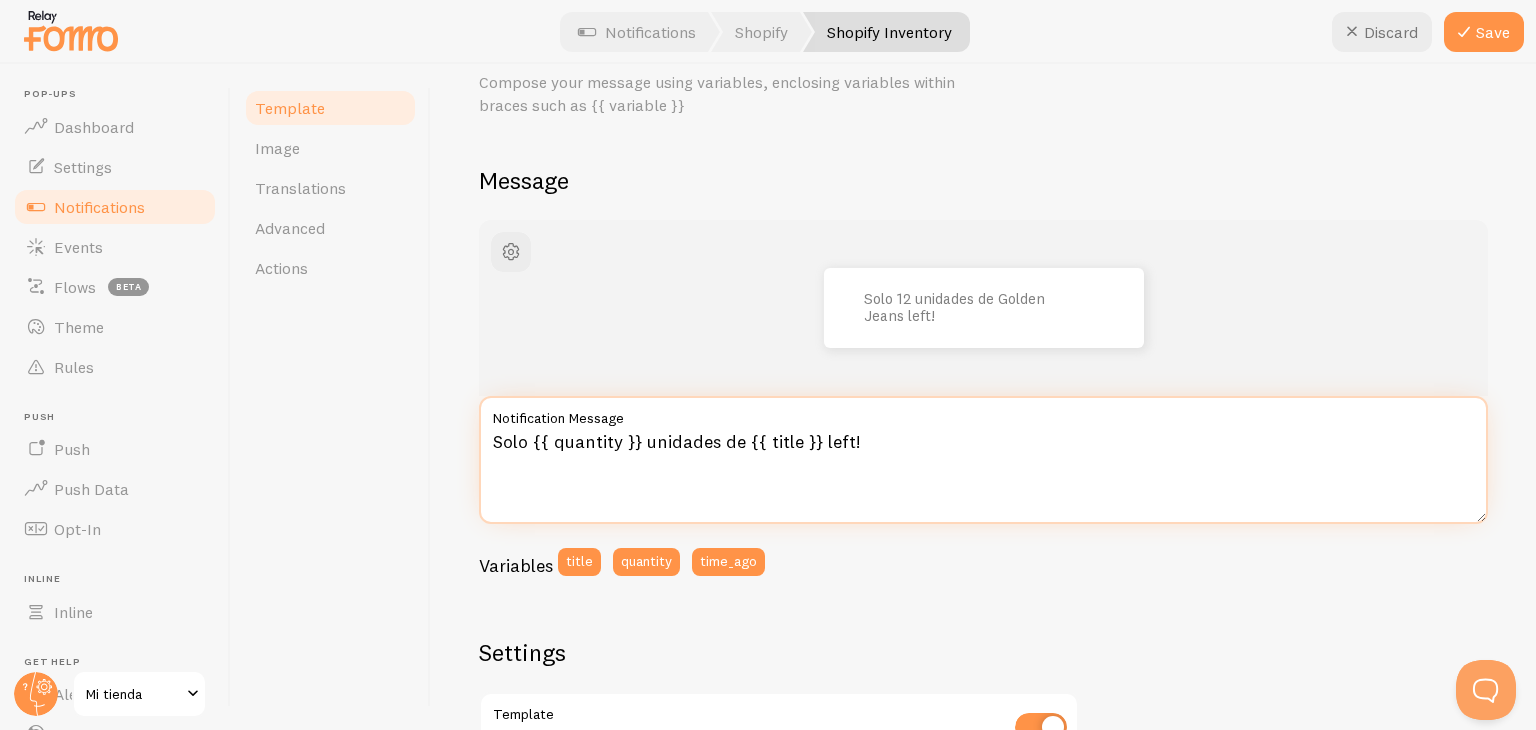 click on "Solo {{ quantity }} unidades de {{ title }} left!" at bounding box center [983, 460] 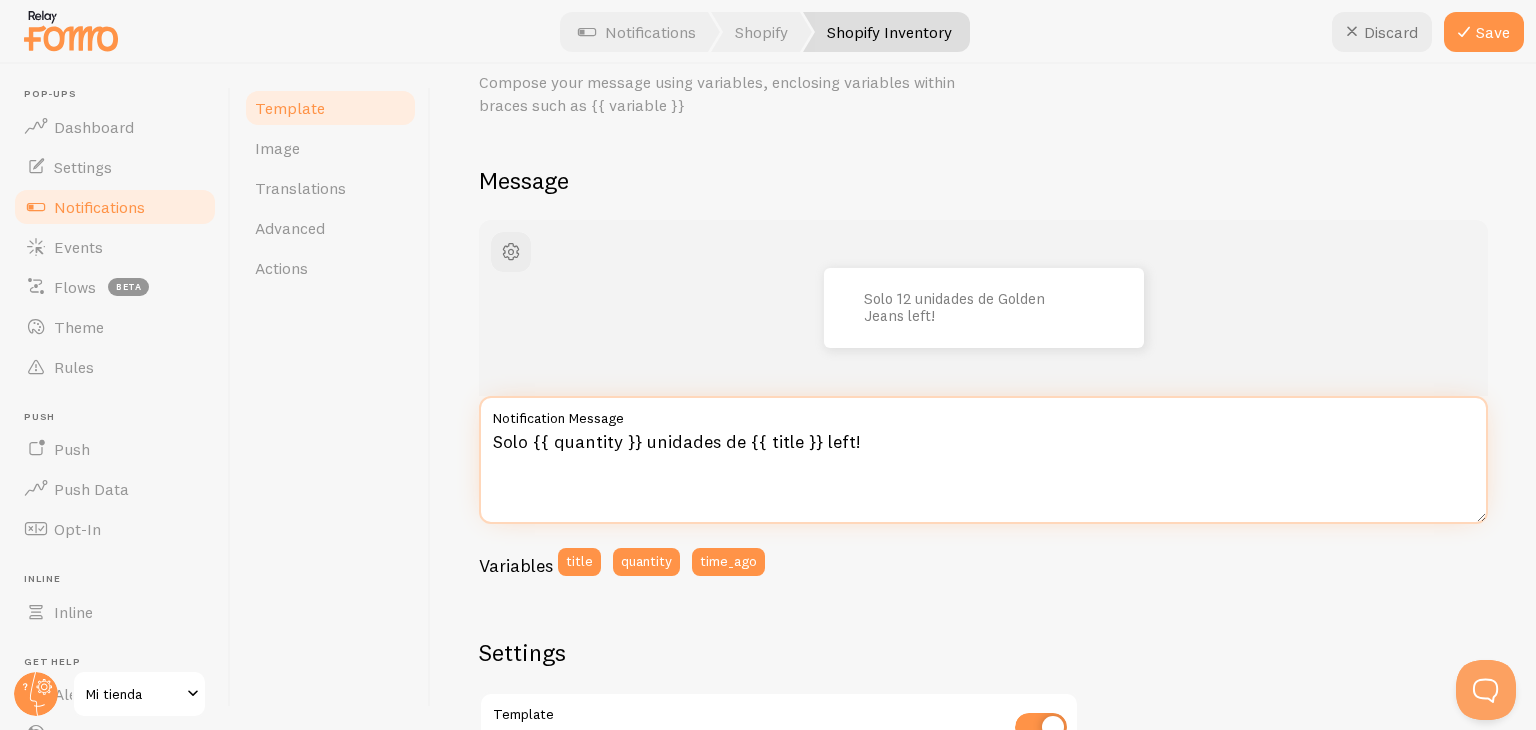 click on "Solo {{ quantity }} unidades de {{ title }} left!" at bounding box center (983, 460) 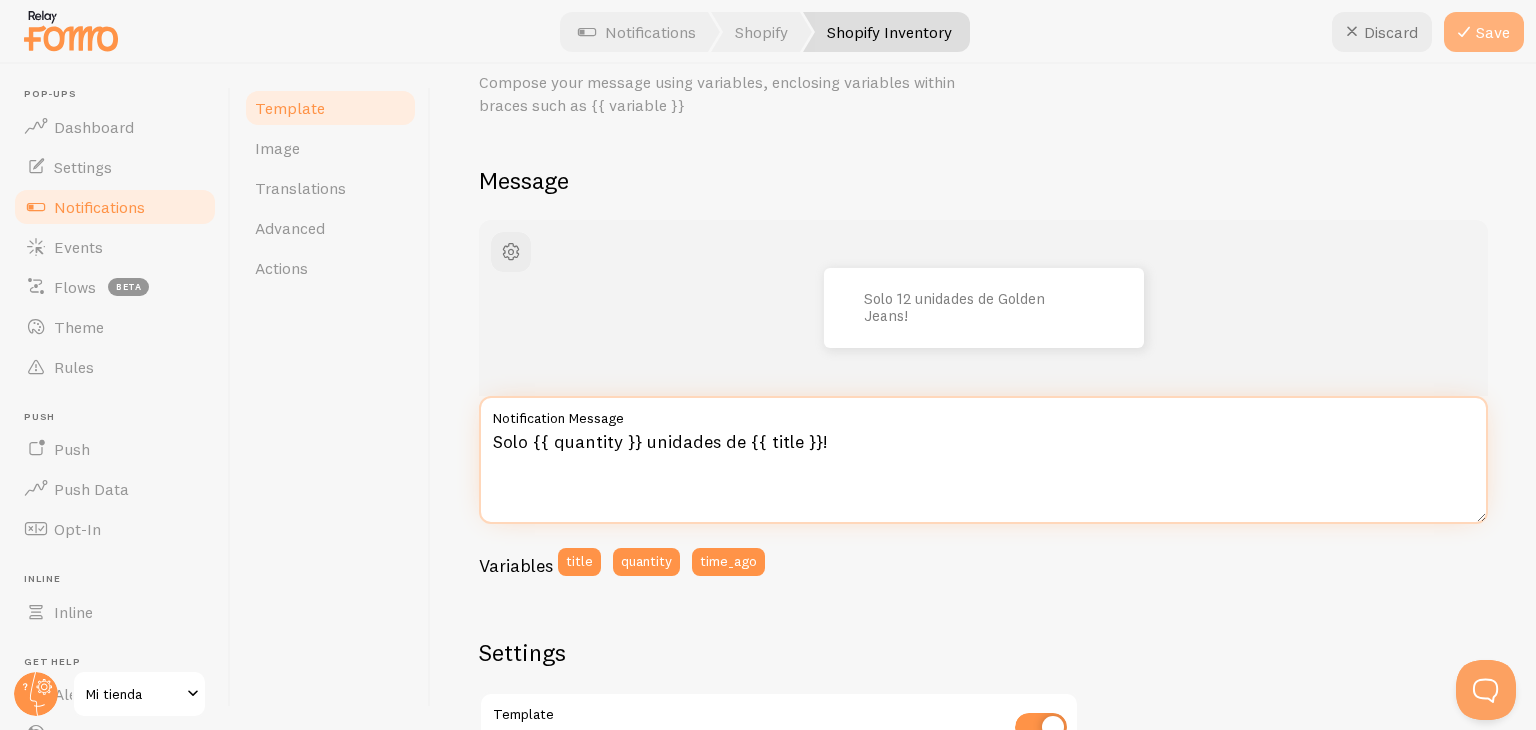 type on "Solo {{ quantity }} unidades de {{ title }}!" 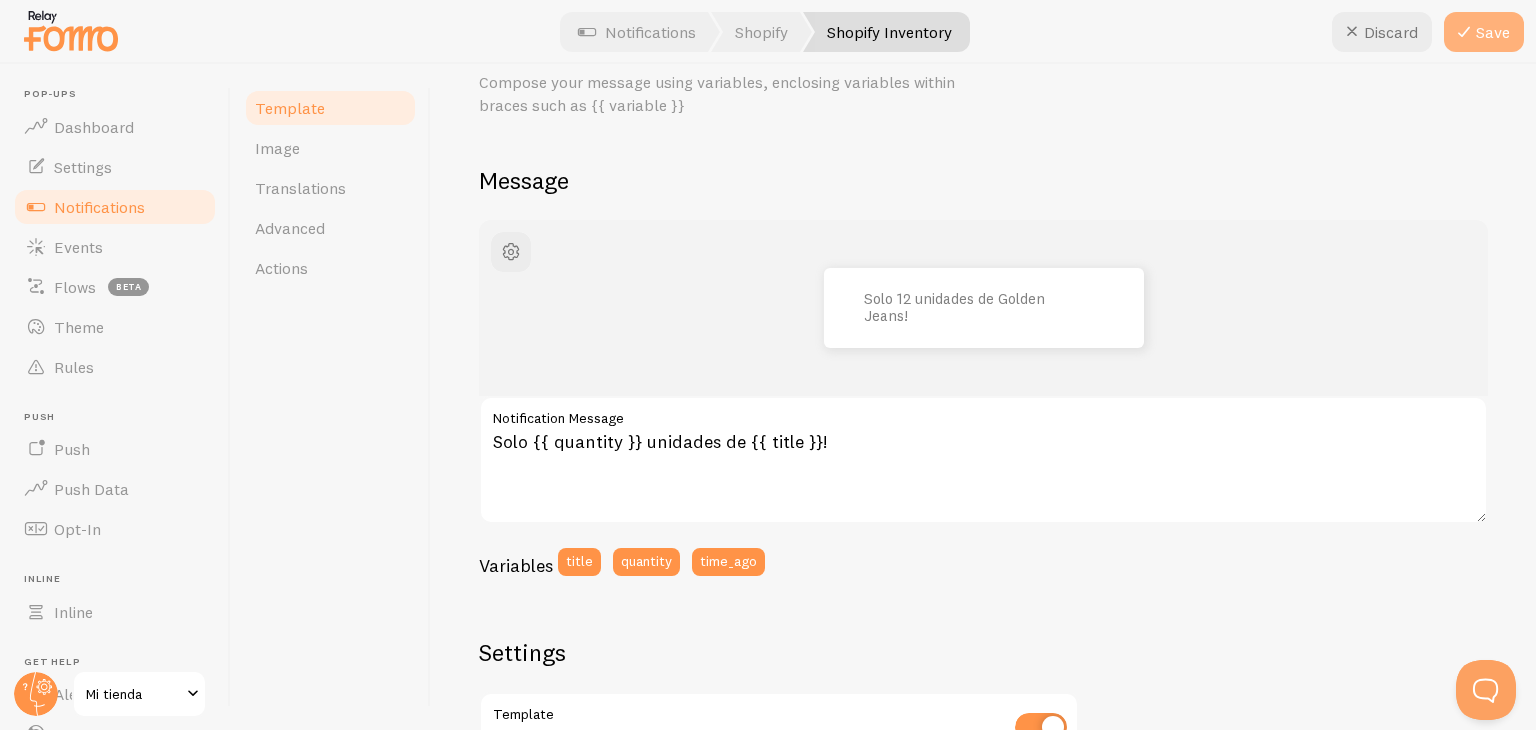 click on "Save" at bounding box center [1484, 32] 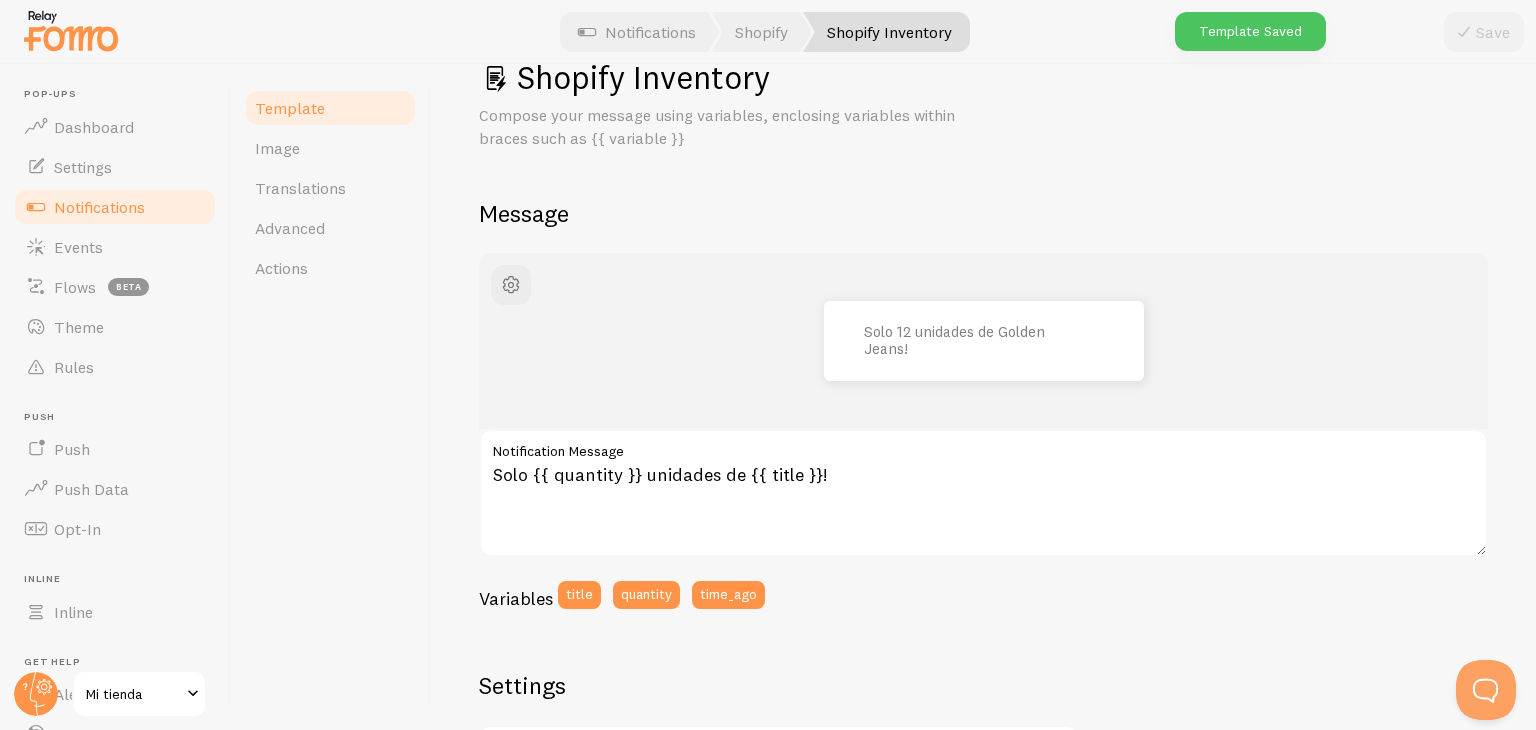 scroll, scrollTop: 0, scrollLeft: 0, axis: both 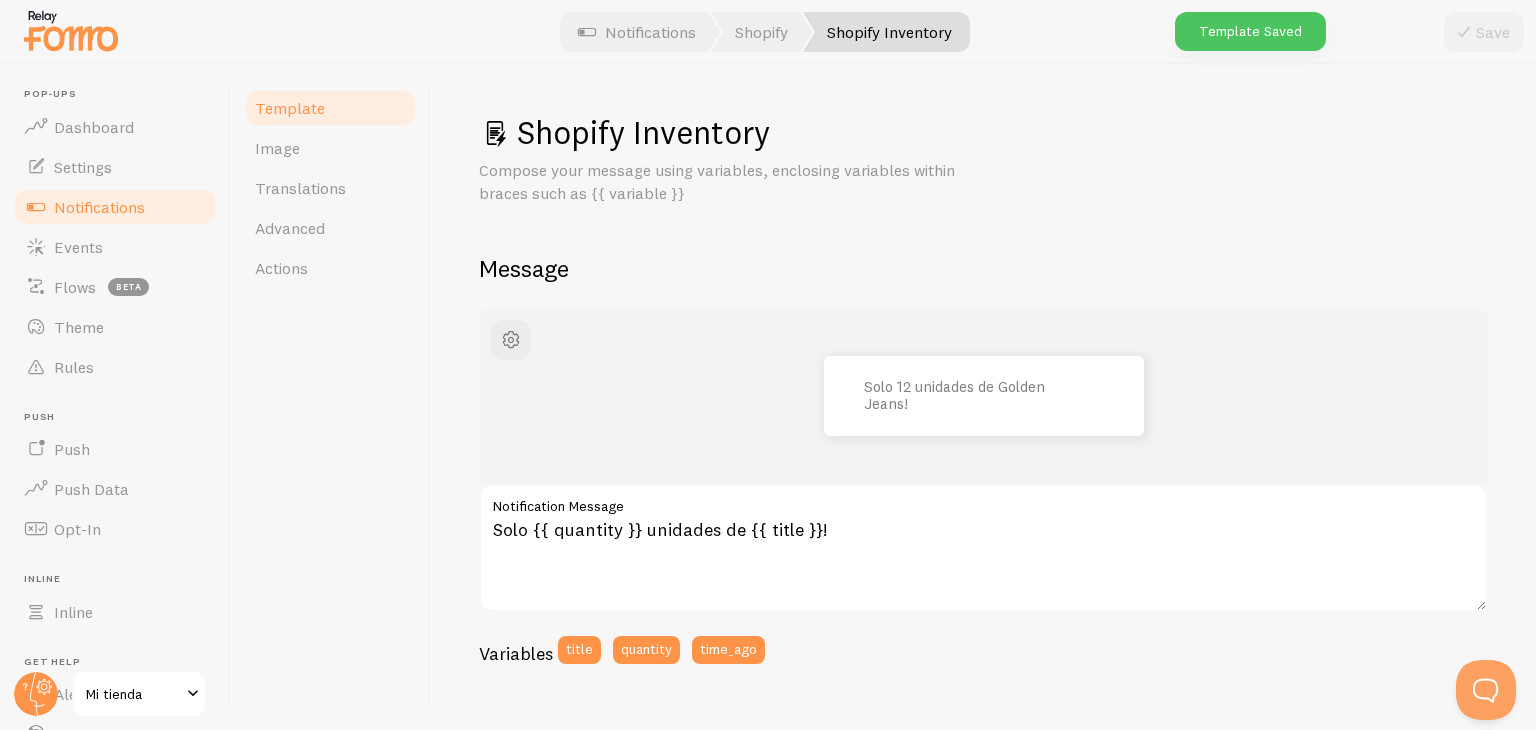 click on "Notifications" at bounding box center [115, 207] 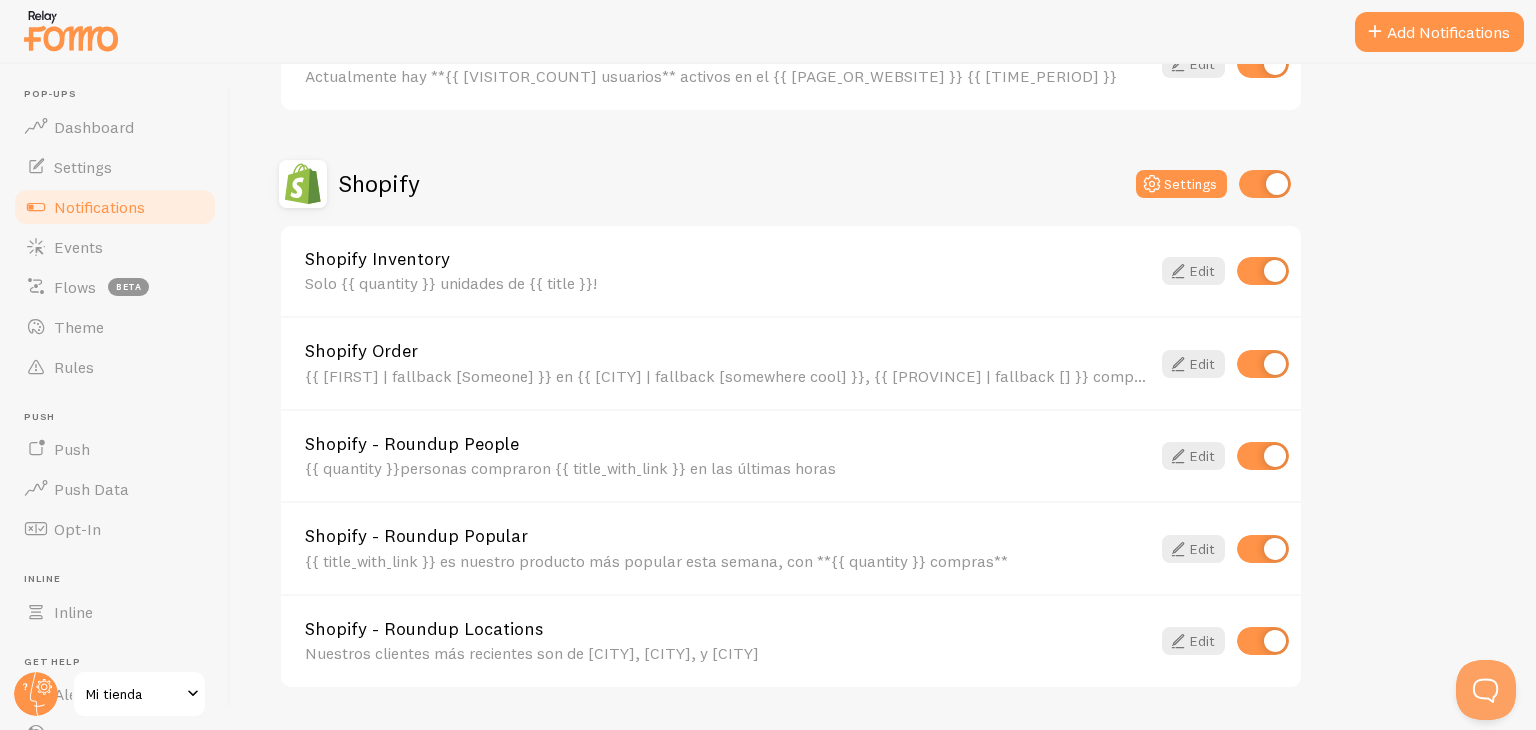 scroll, scrollTop: 619, scrollLeft: 0, axis: vertical 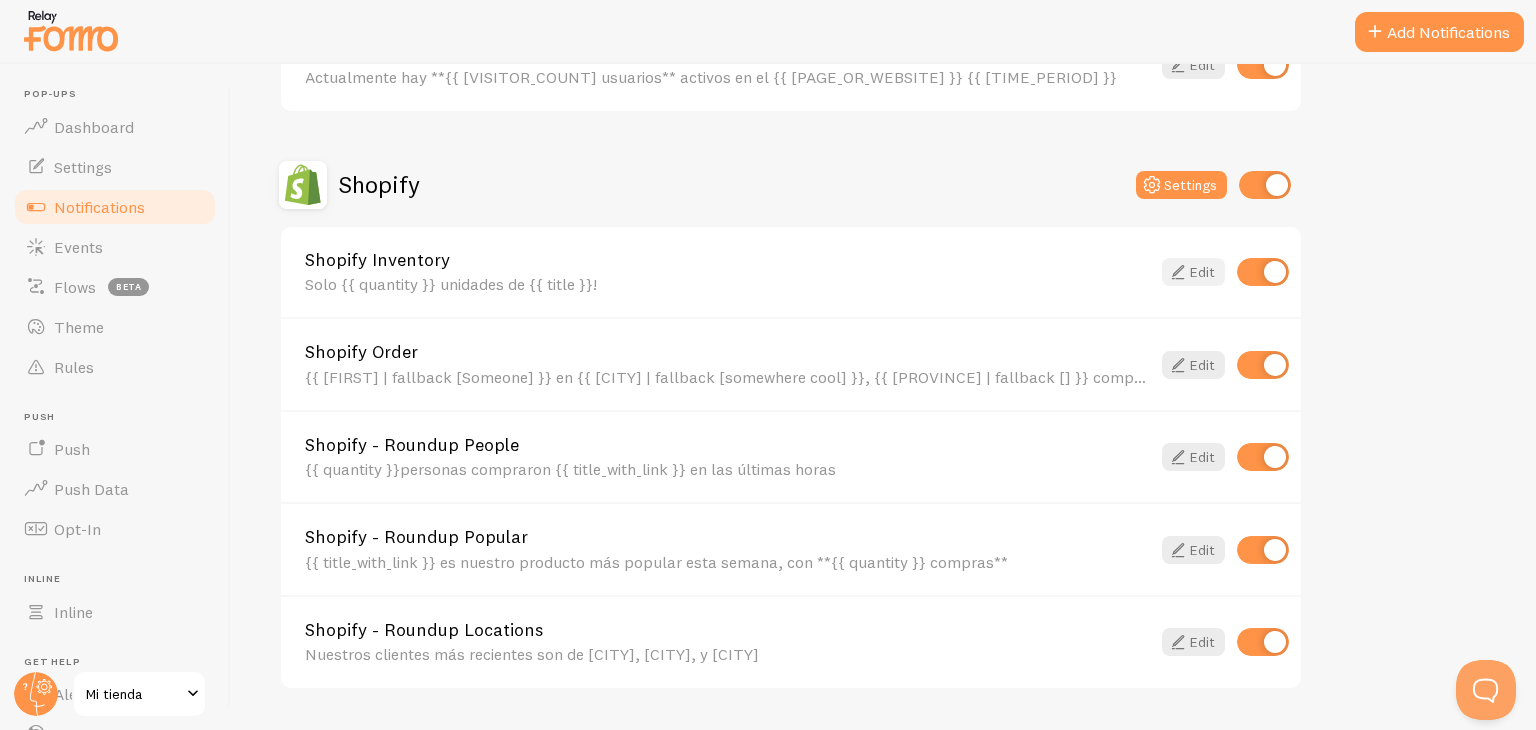 click on "Edit" at bounding box center [1193, 272] 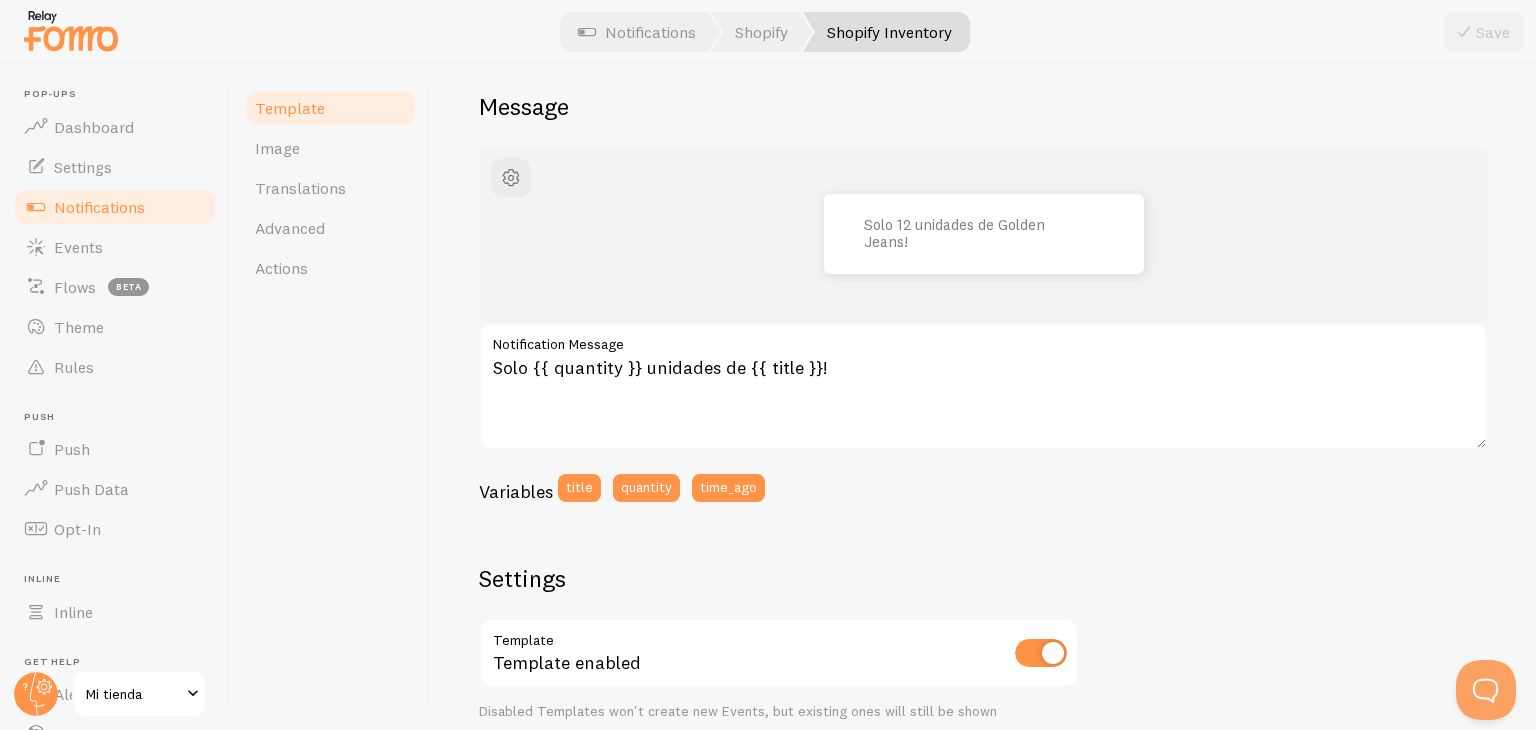 scroll, scrollTop: 0, scrollLeft: 0, axis: both 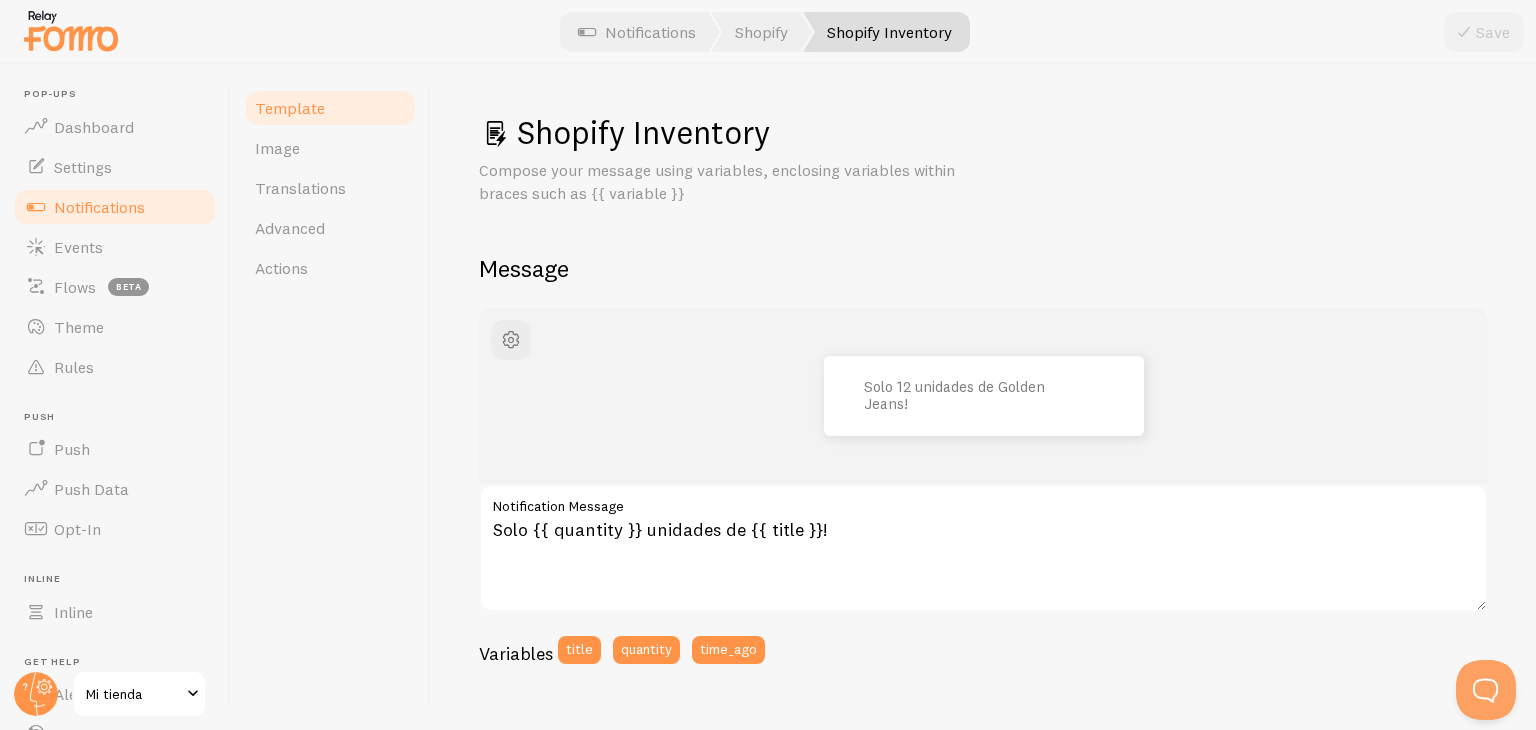 click on "Notifications" at bounding box center (99, 207) 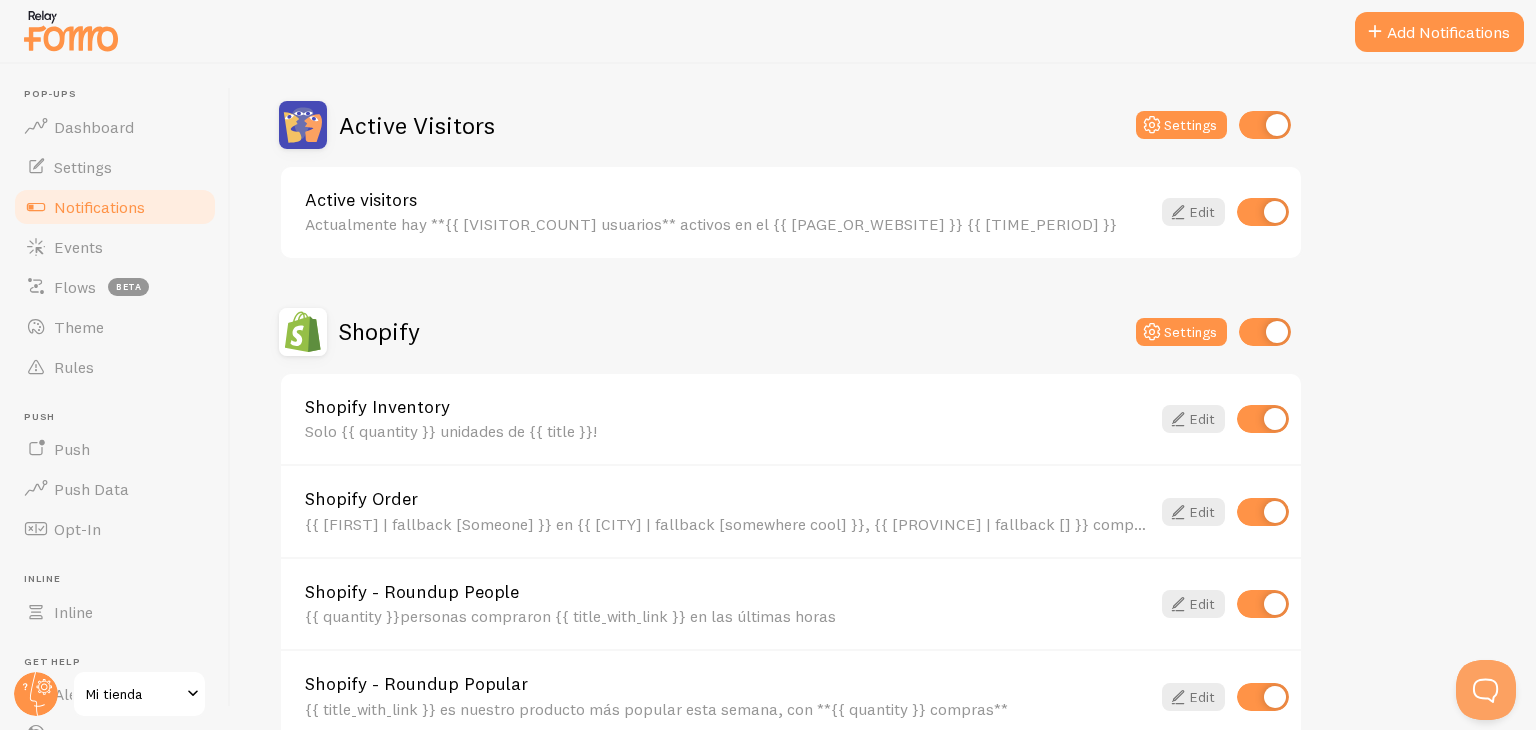 scroll, scrollTop: 491, scrollLeft: 0, axis: vertical 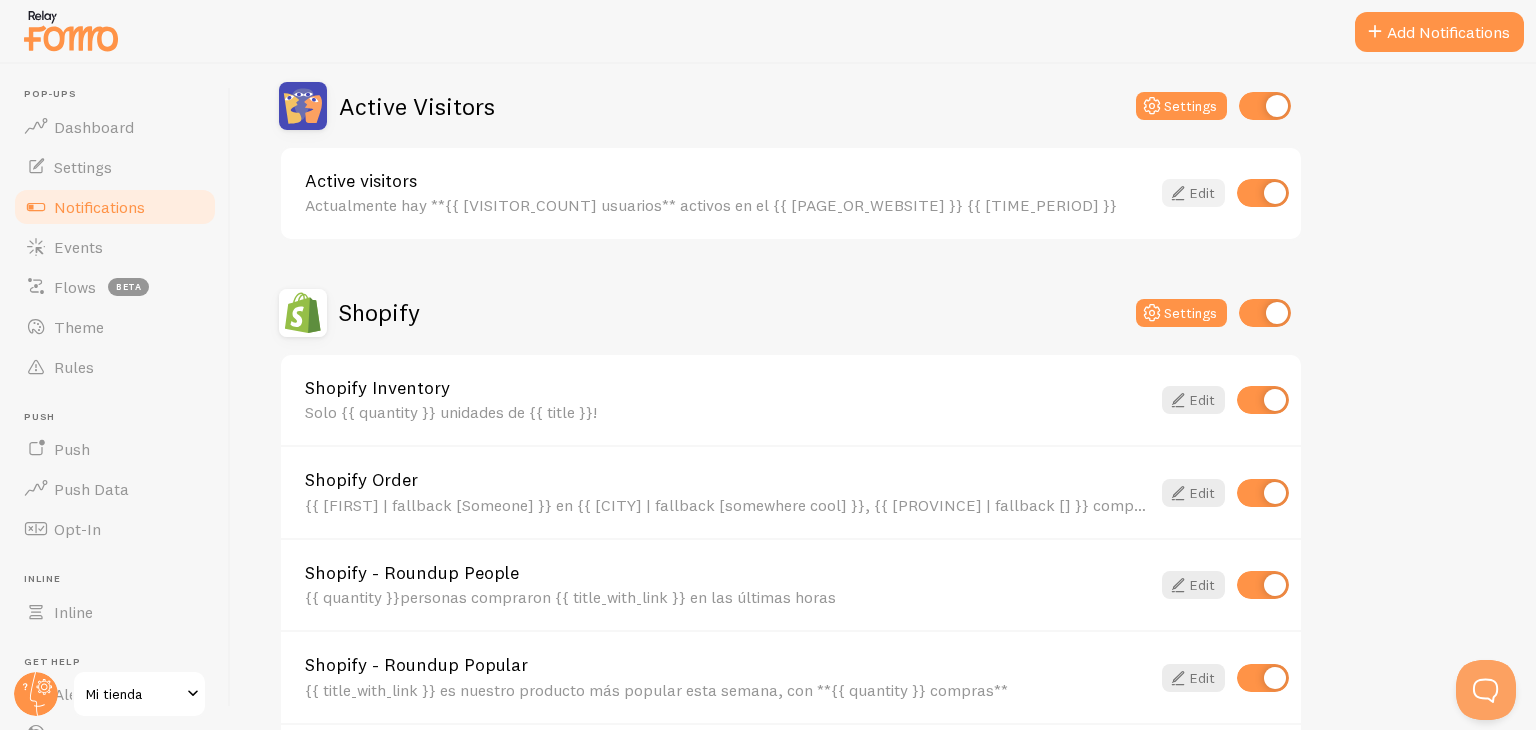 click at bounding box center [1178, 193] 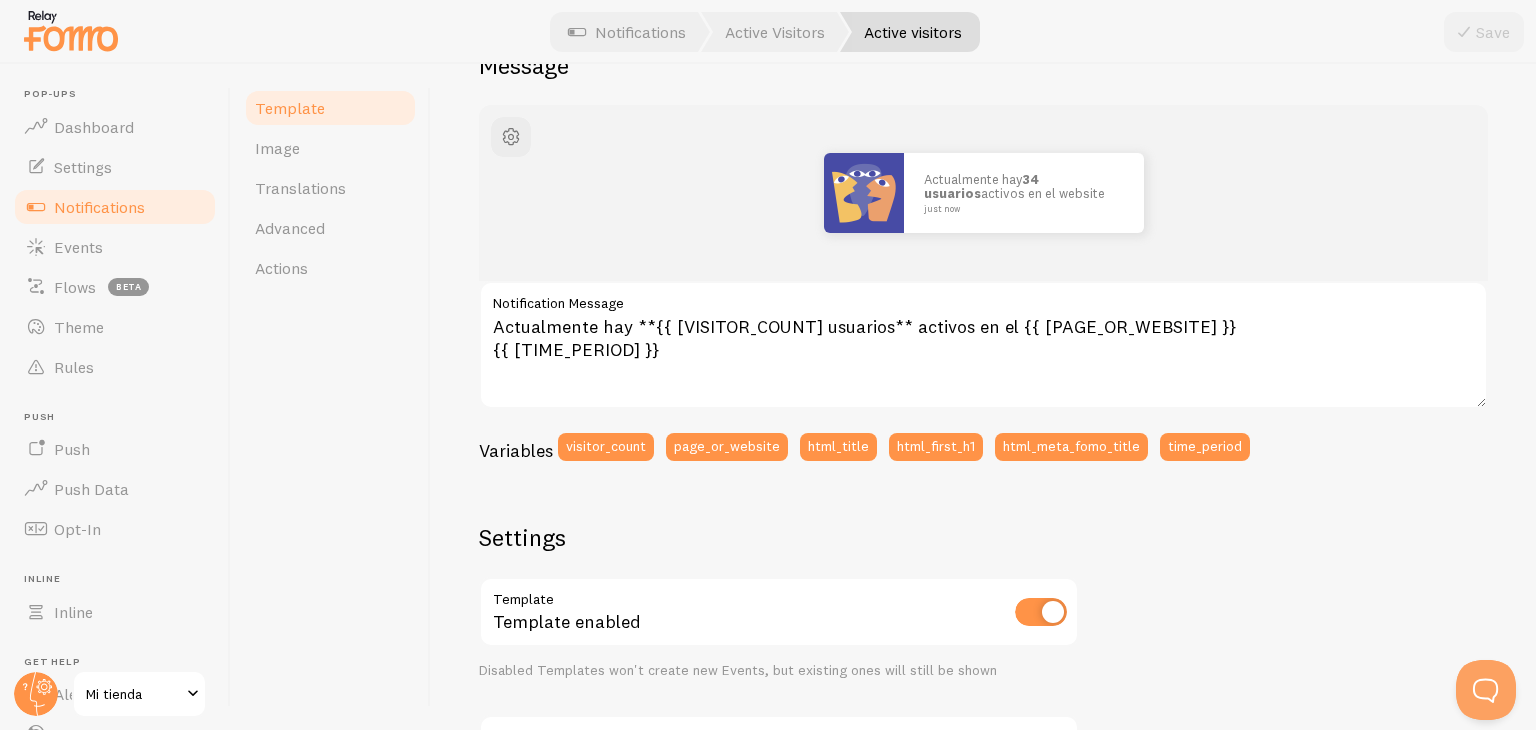 scroll, scrollTop: 0, scrollLeft: 0, axis: both 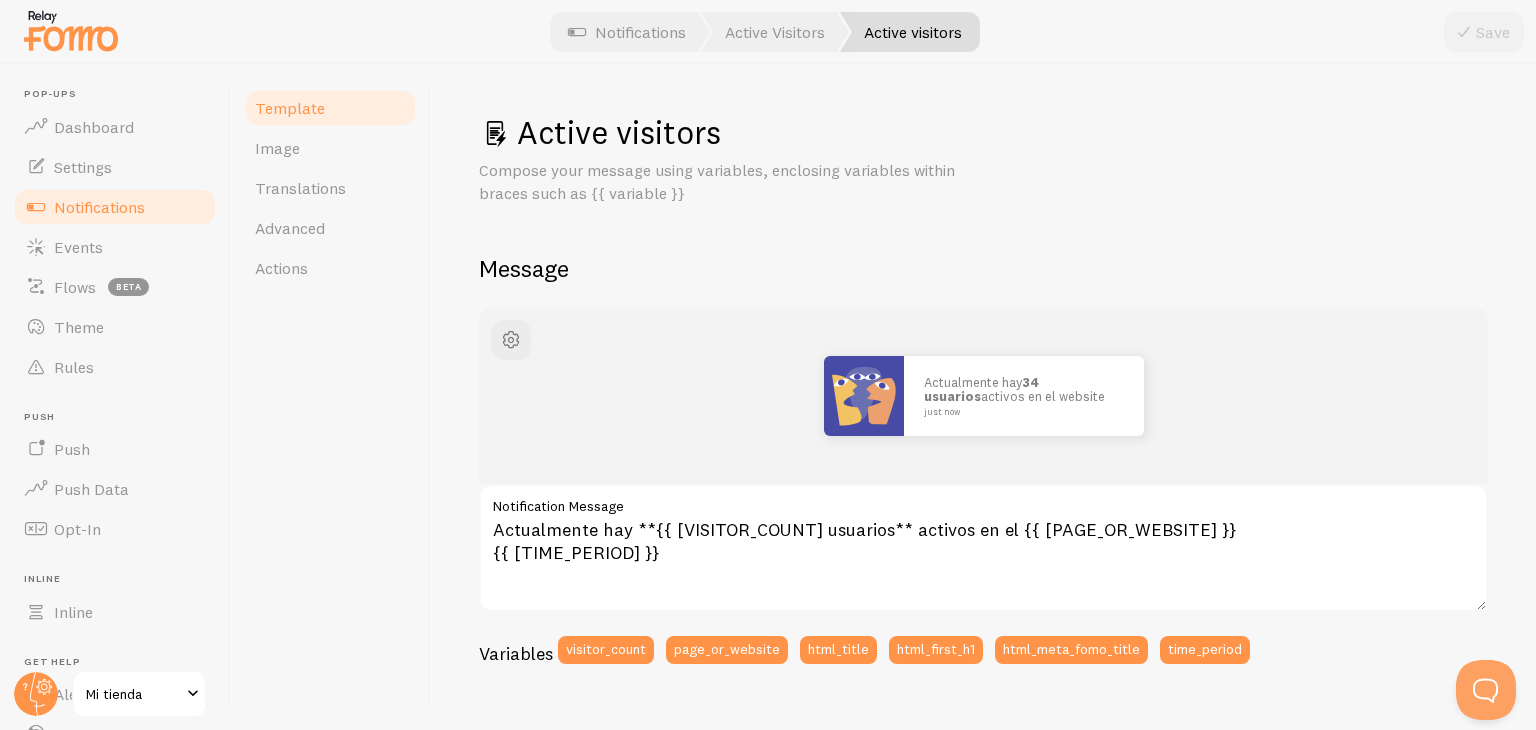 click on "Notifications" at bounding box center (115, 207) 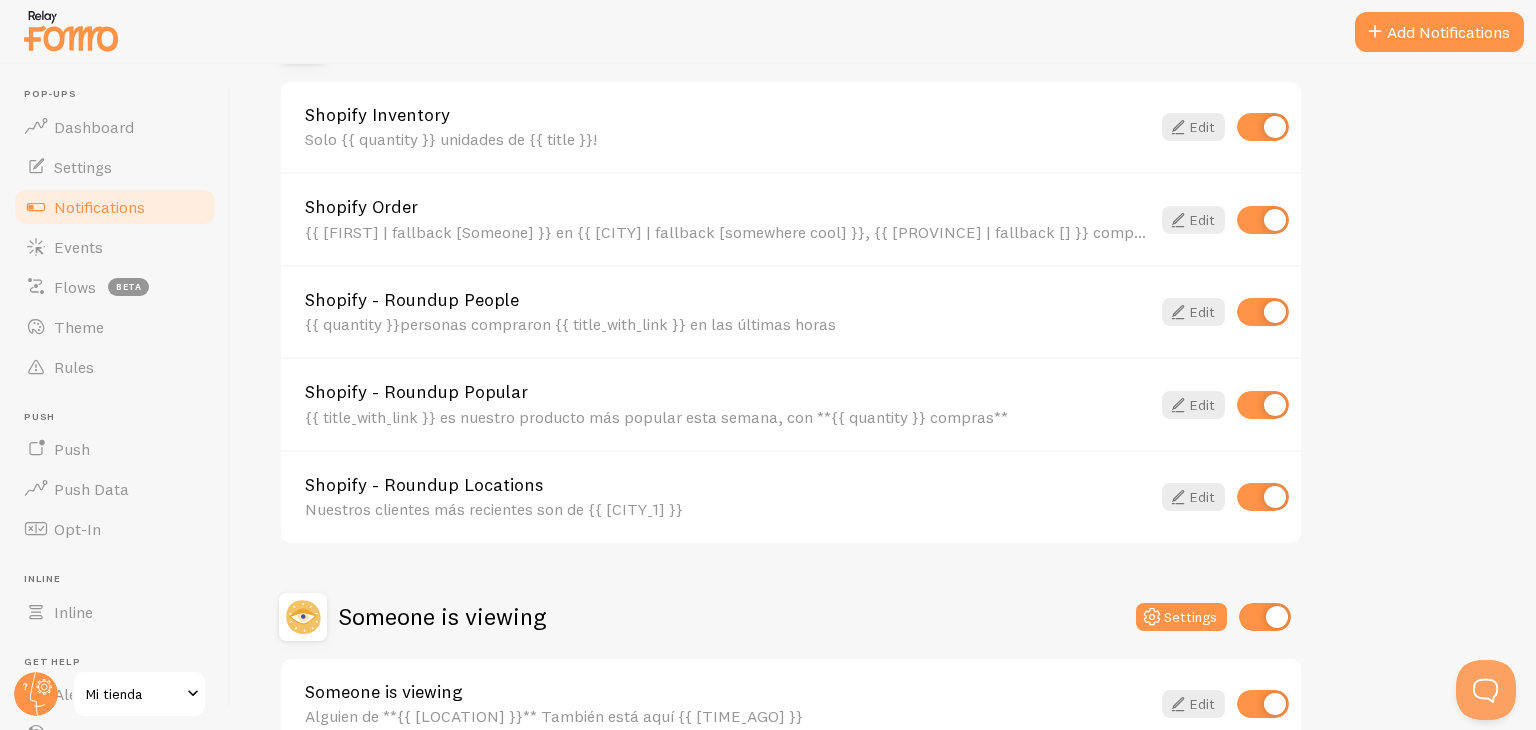 scroll, scrollTop: 876, scrollLeft: 0, axis: vertical 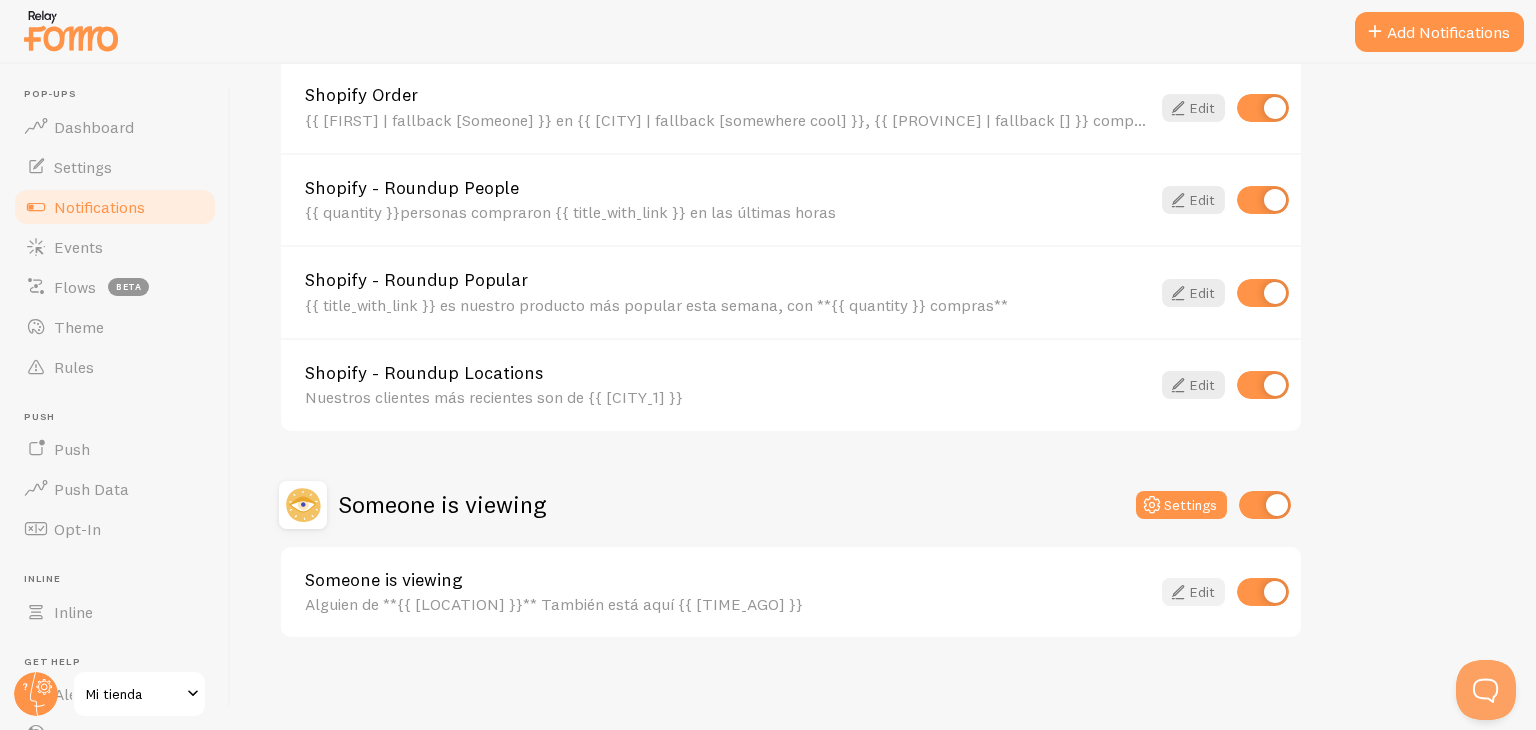 click on "Edit" at bounding box center (1193, 592) 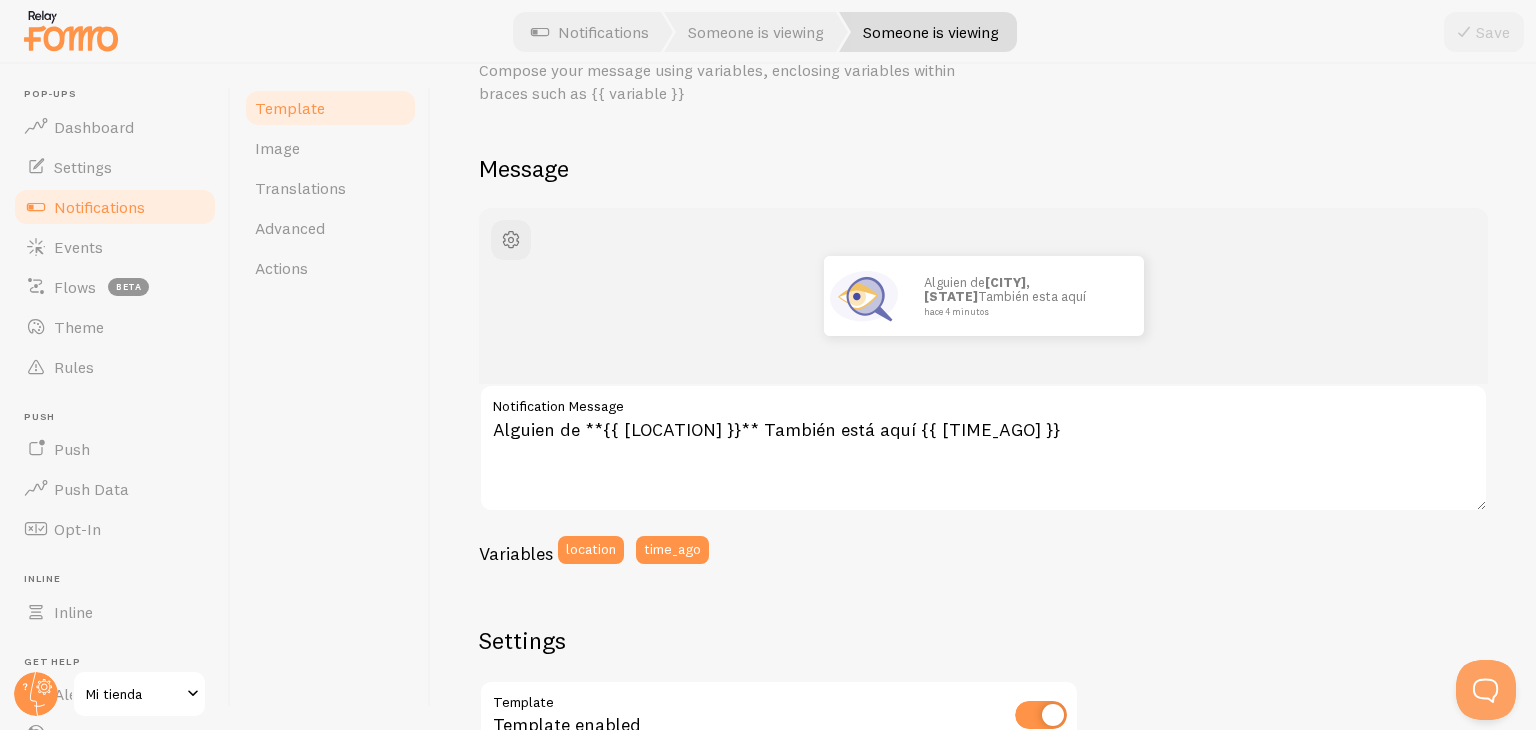 scroll, scrollTop: 0, scrollLeft: 0, axis: both 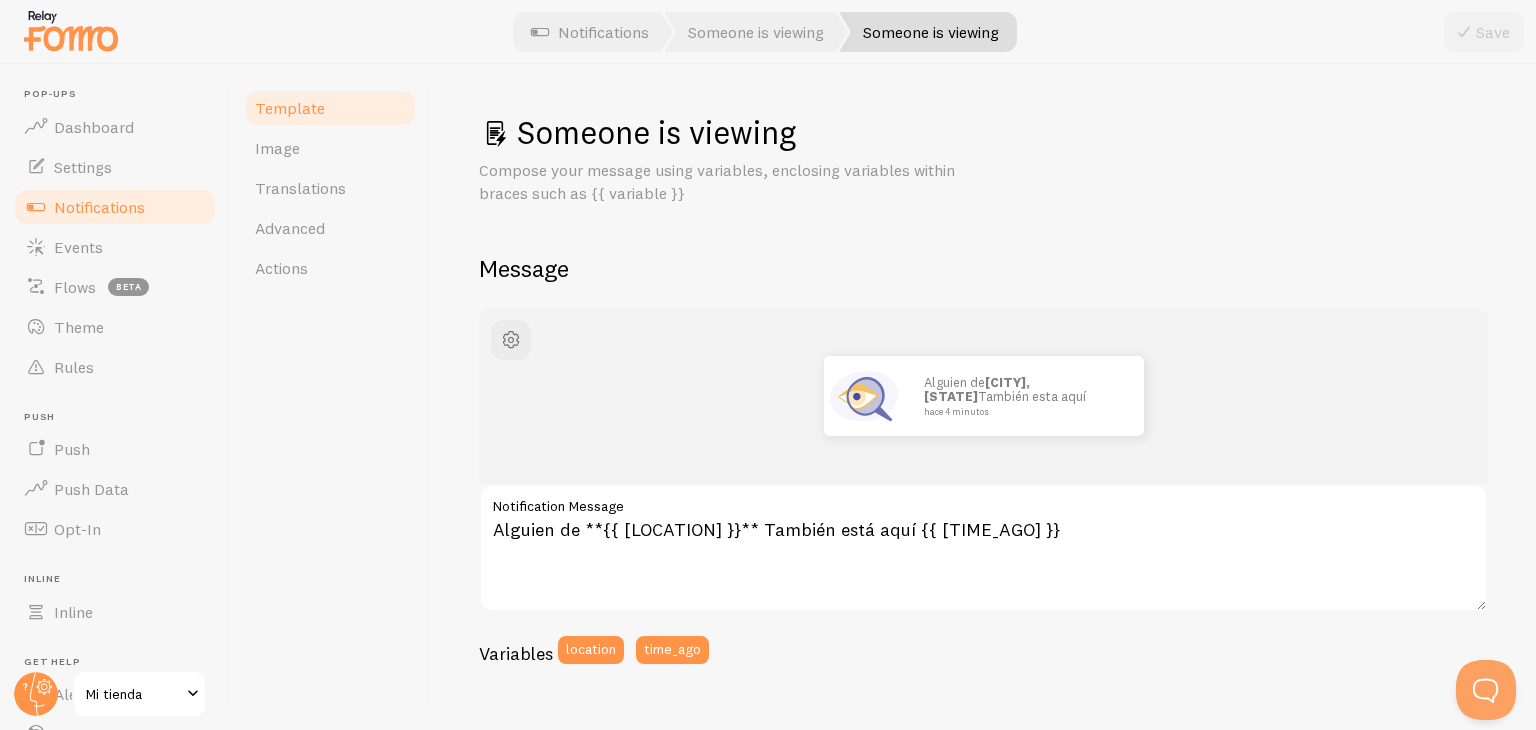 click on "Notifications" at bounding box center [115, 207] 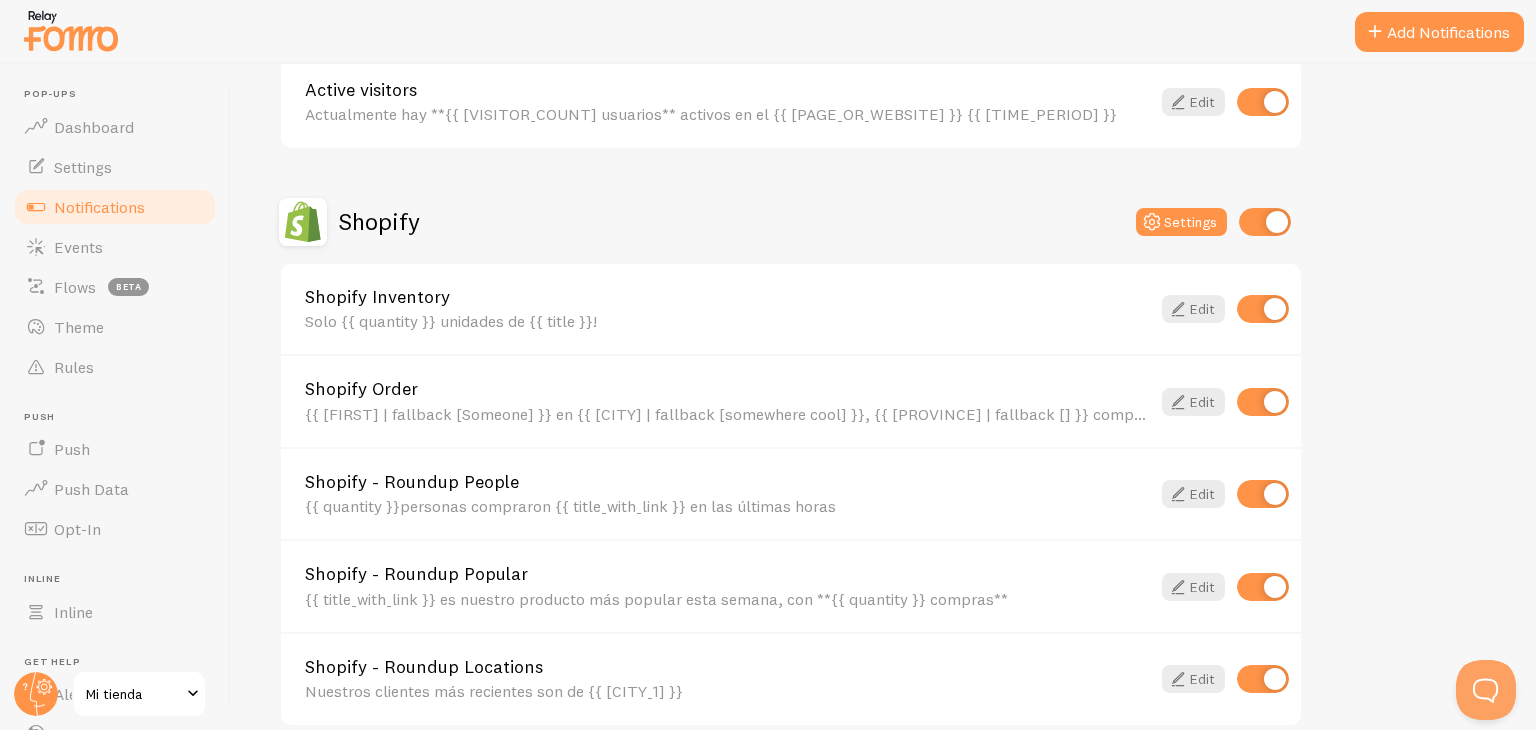 scroll, scrollTop: 876, scrollLeft: 0, axis: vertical 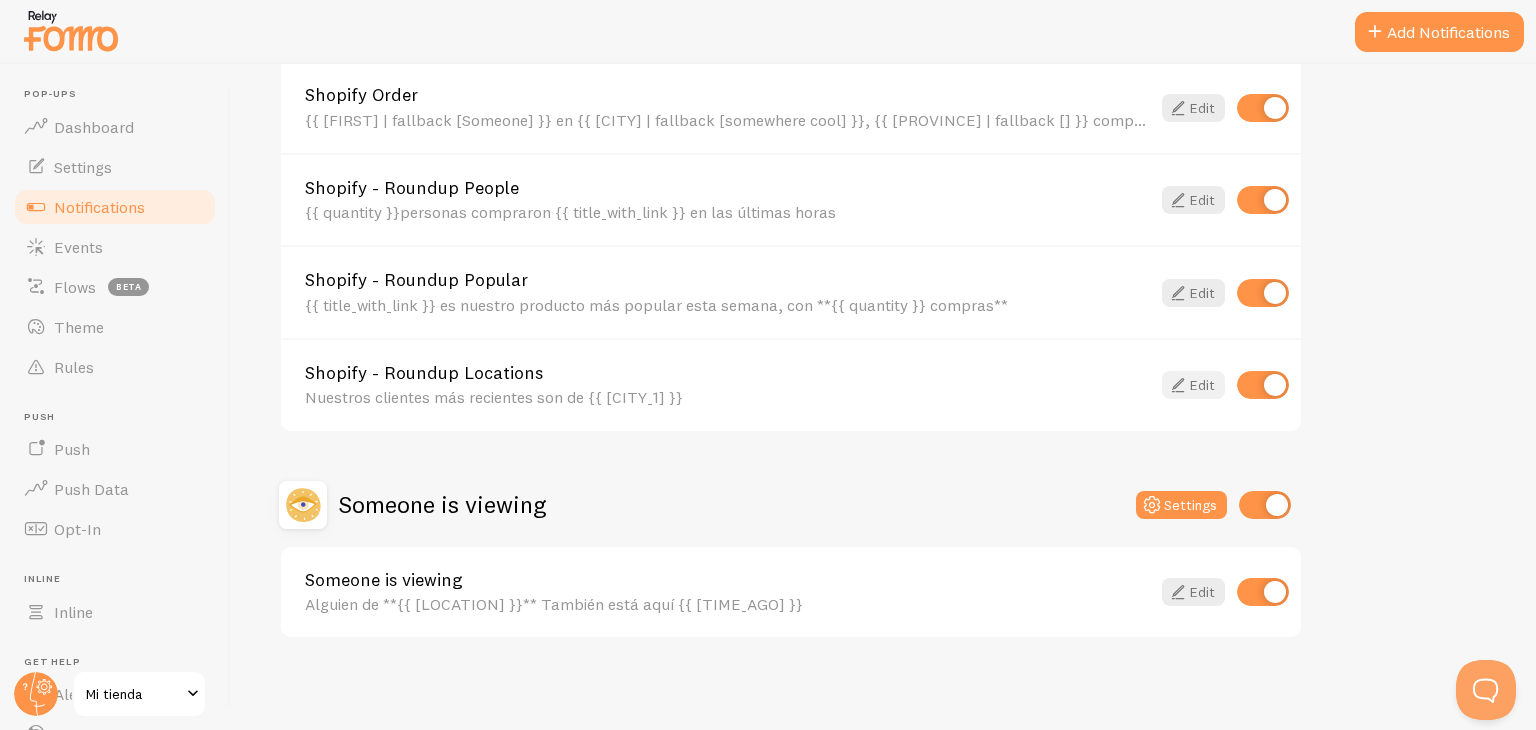 click on "Edit" at bounding box center (1193, 385) 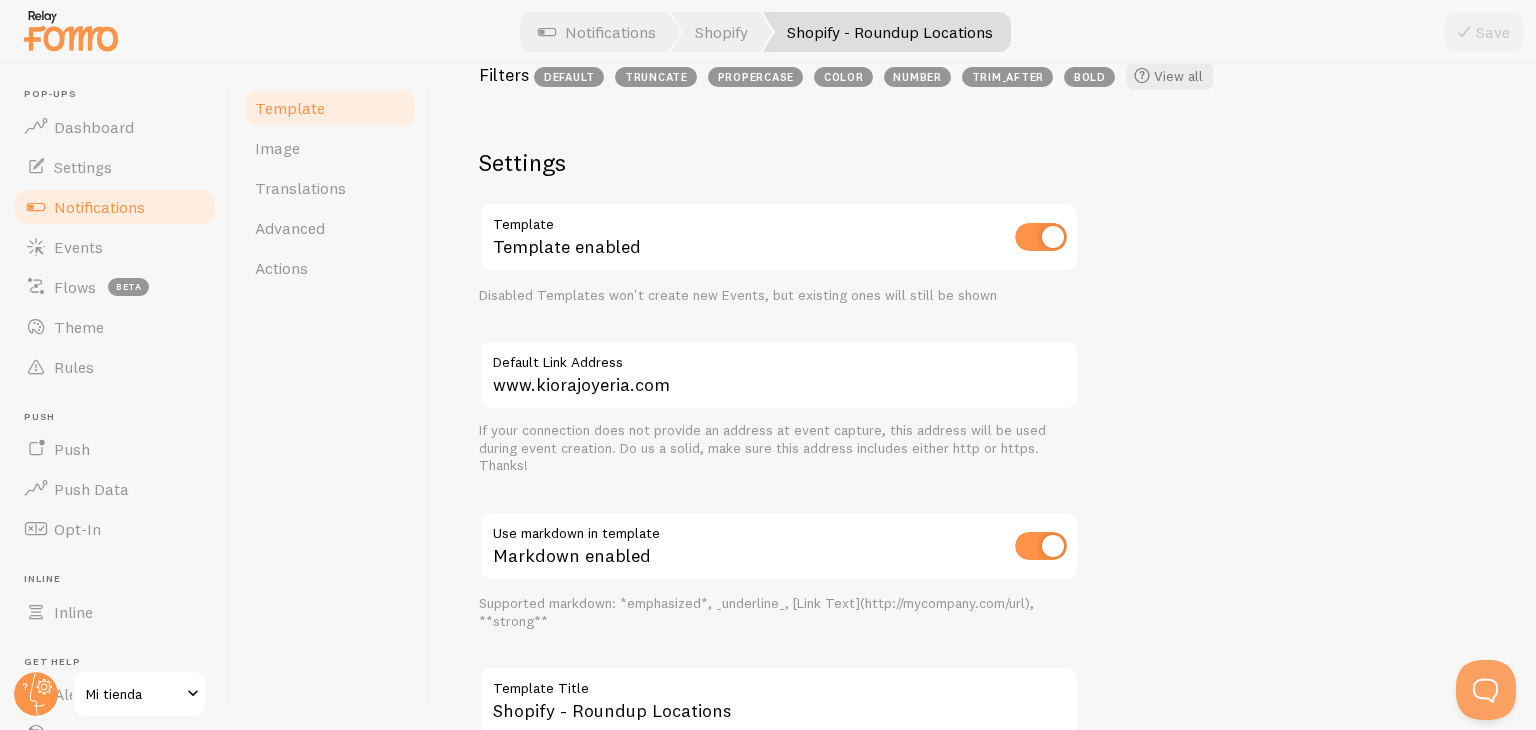 scroll, scrollTop: 628, scrollLeft: 0, axis: vertical 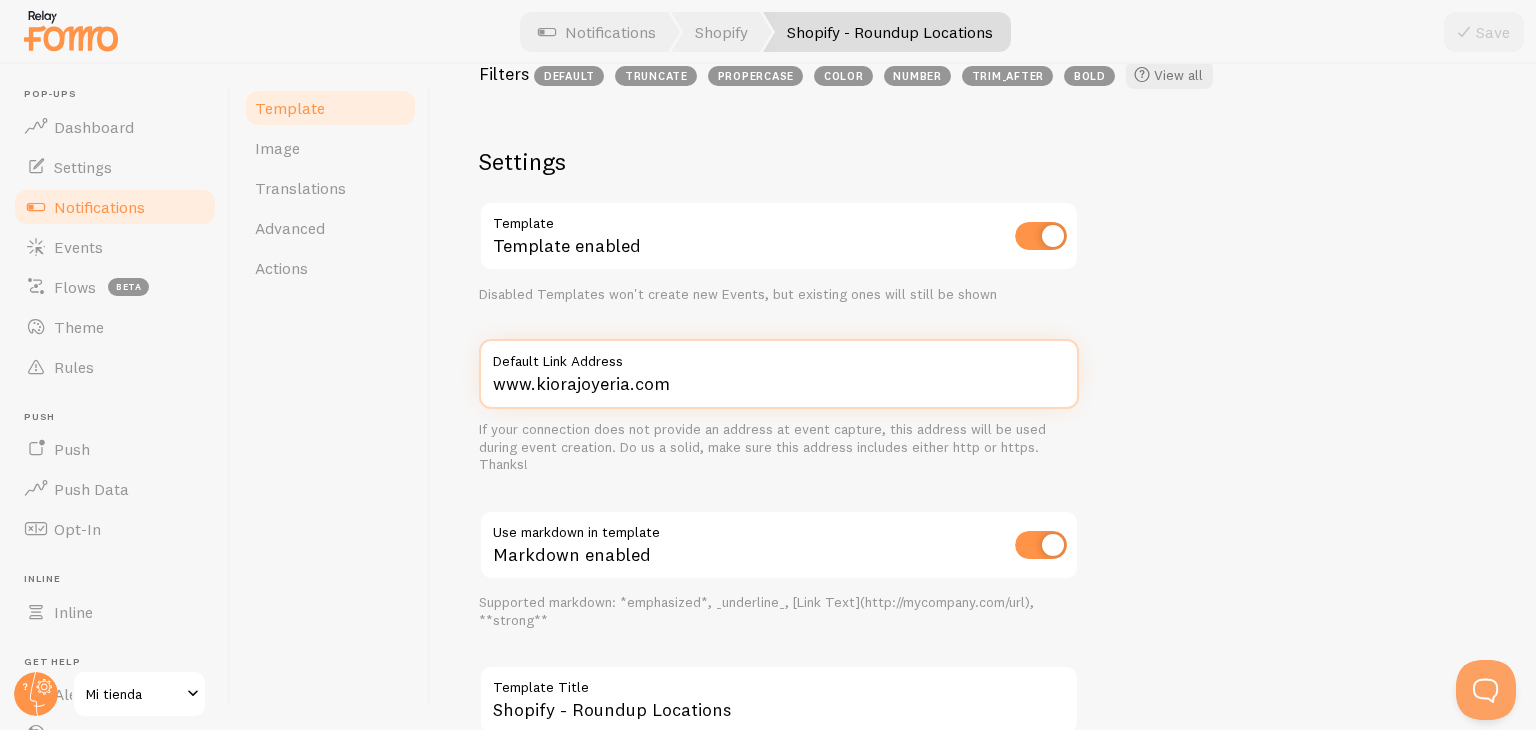 click on "www.kiorajoyeria.com" at bounding box center (779, 374) 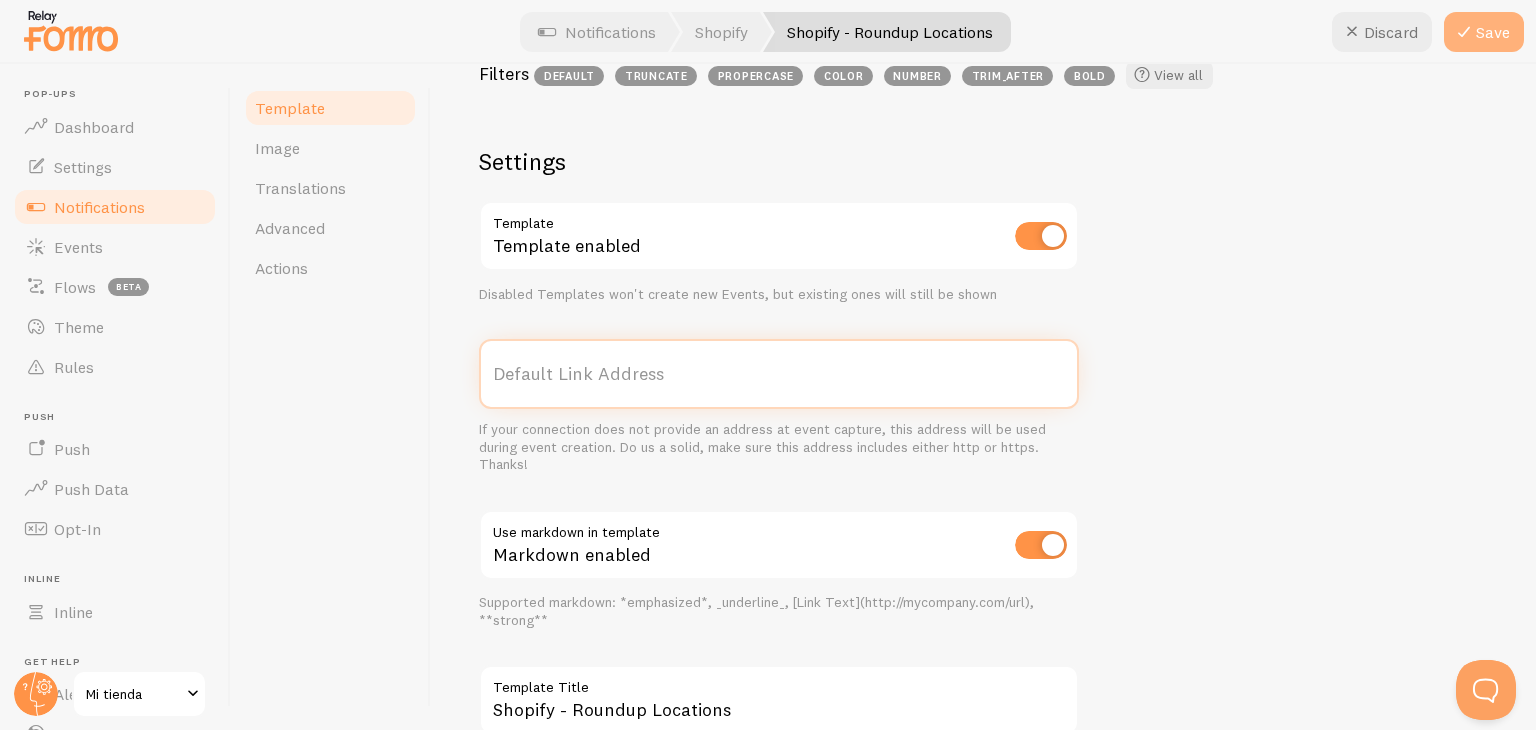 type 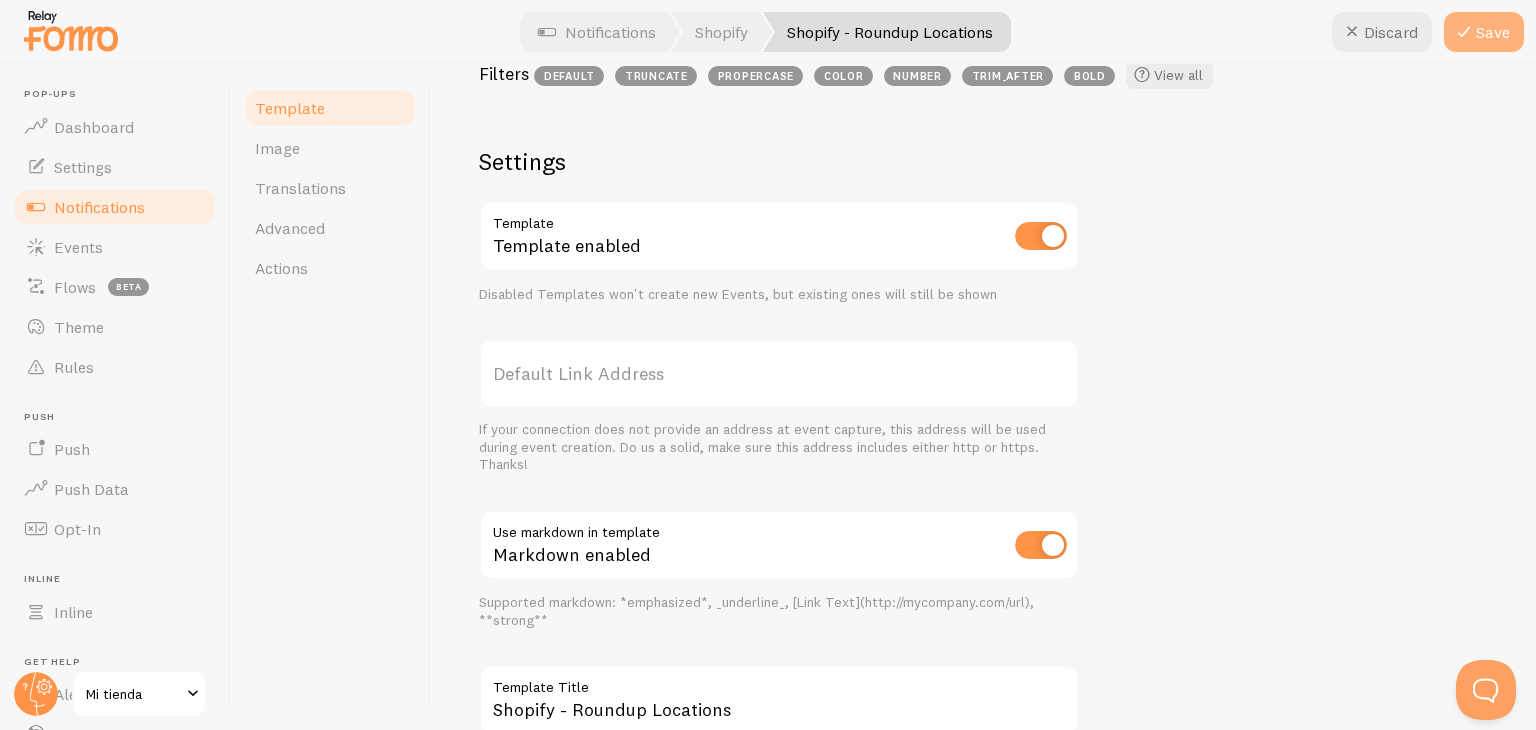 click on "Save" at bounding box center (1484, 32) 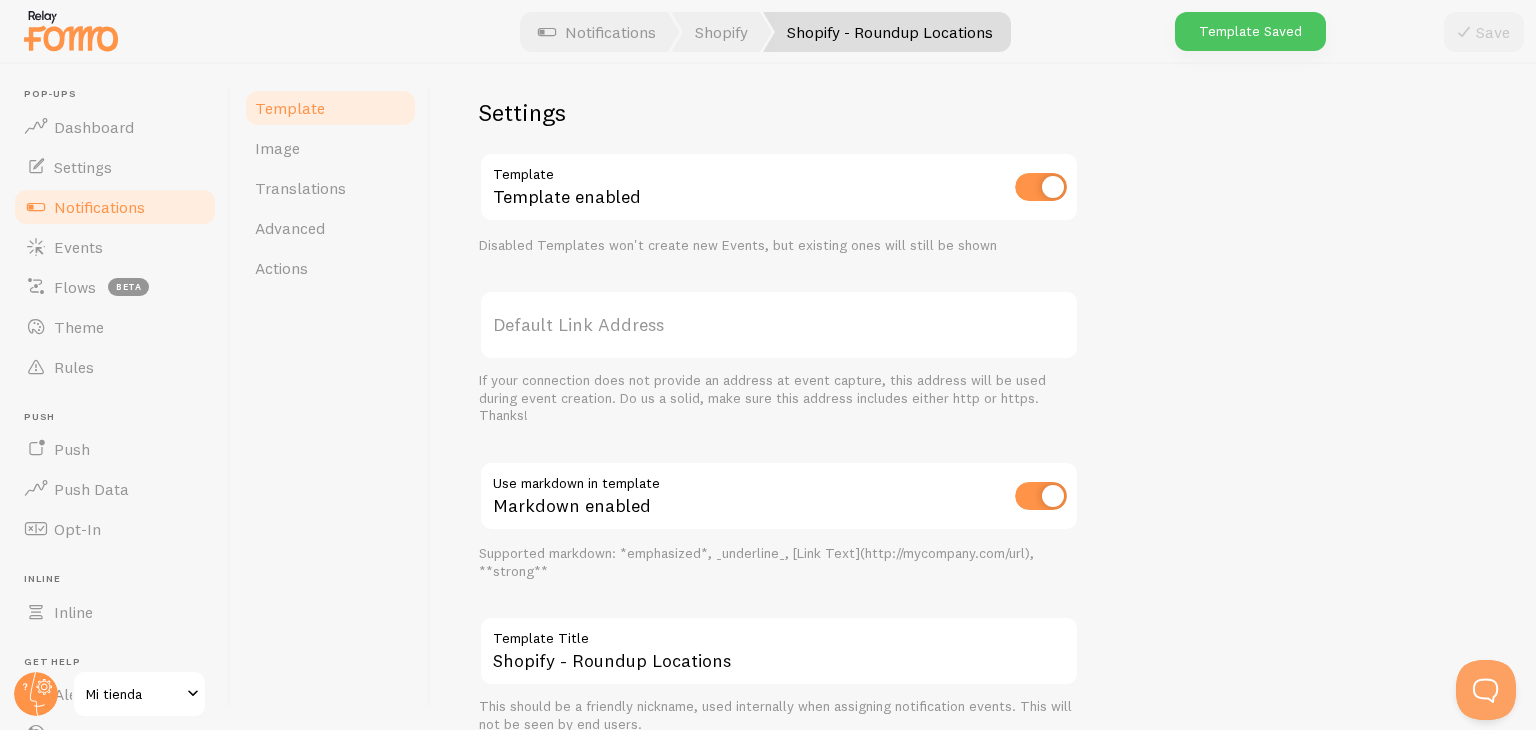 click on "Notifications" at bounding box center [99, 207] 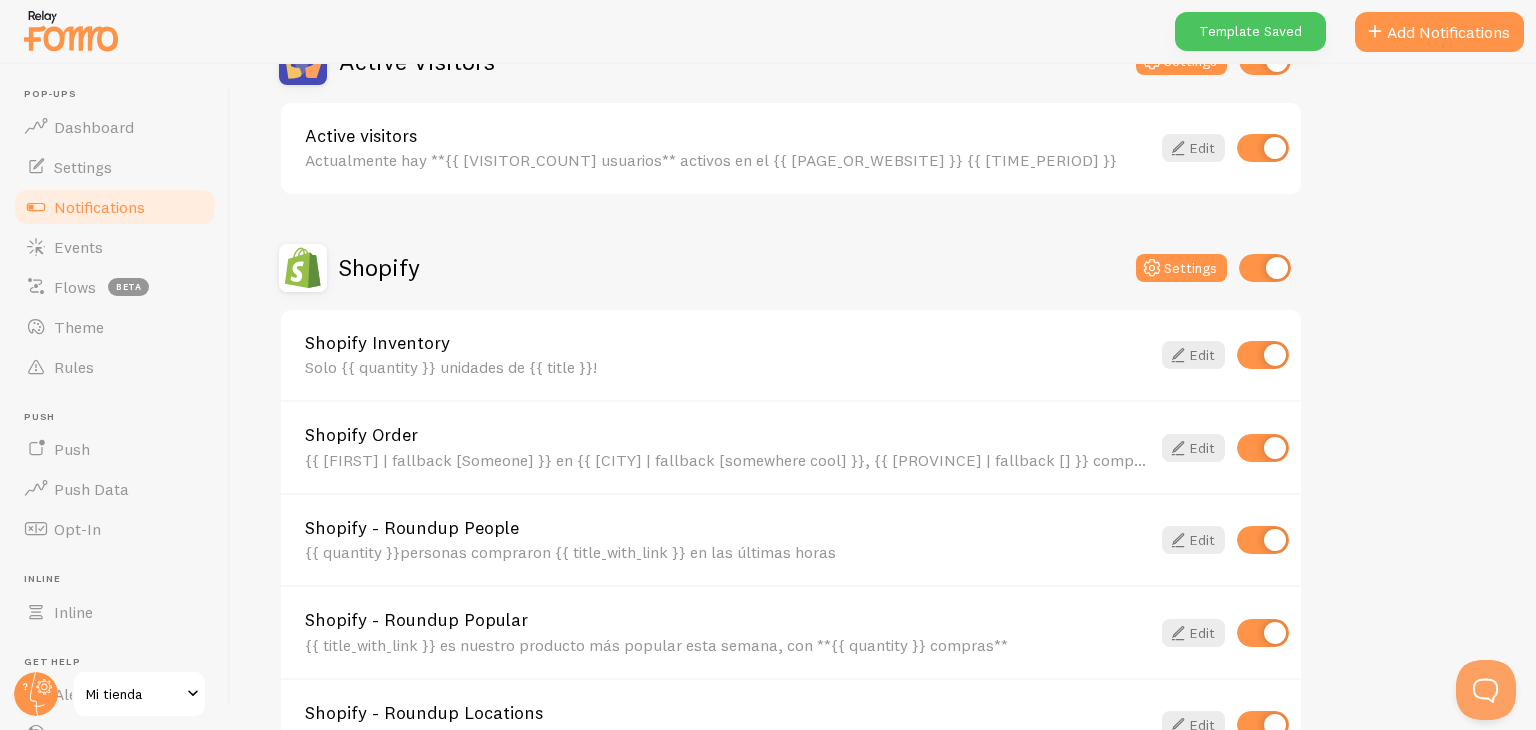 scroll, scrollTop: 536, scrollLeft: 0, axis: vertical 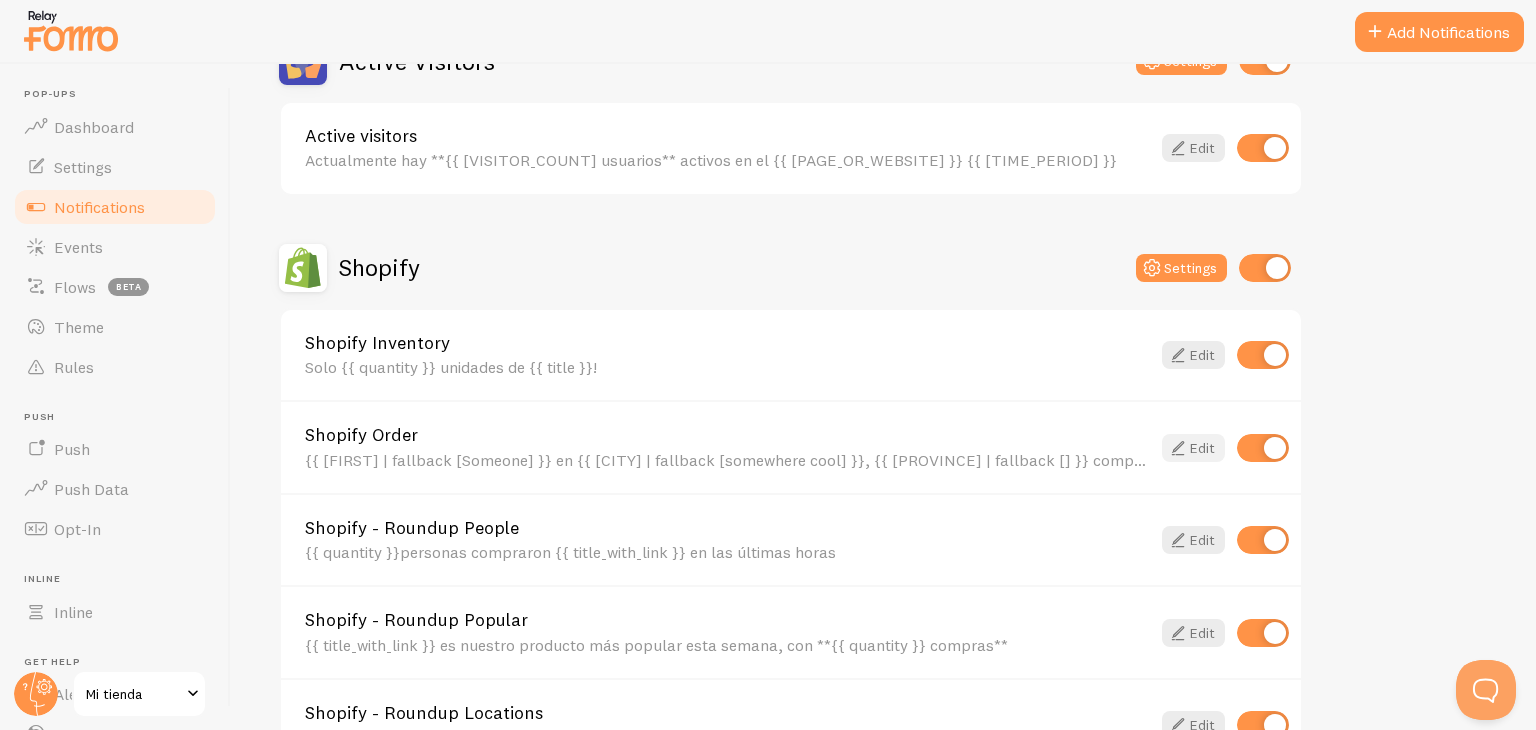click on "Edit" at bounding box center [1193, 448] 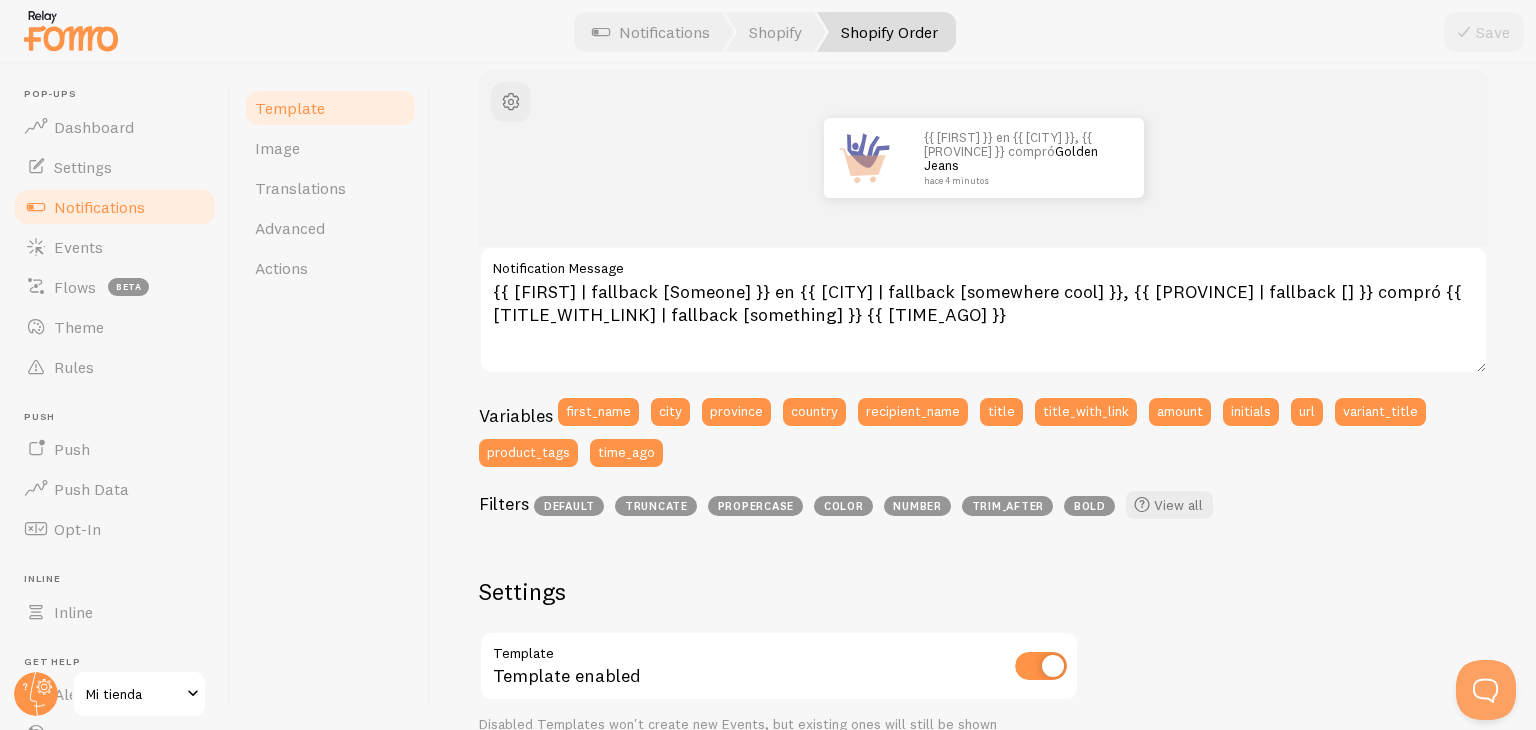 scroll, scrollTop: 243, scrollLeft: 0, axis: vertical 